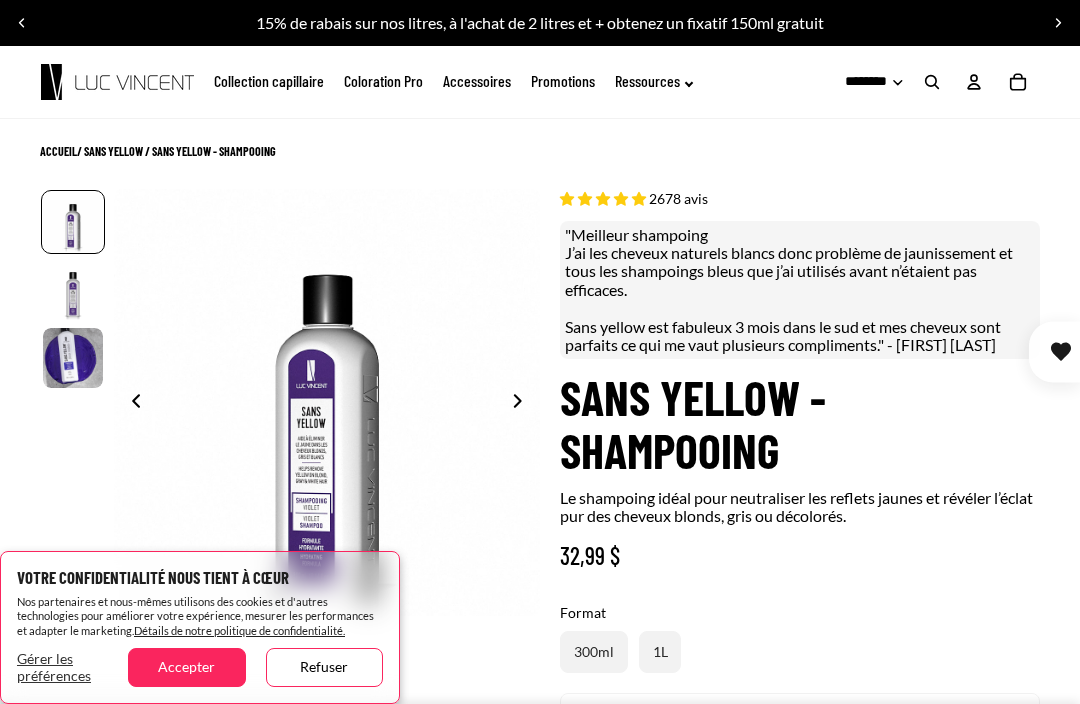 select on "**********" 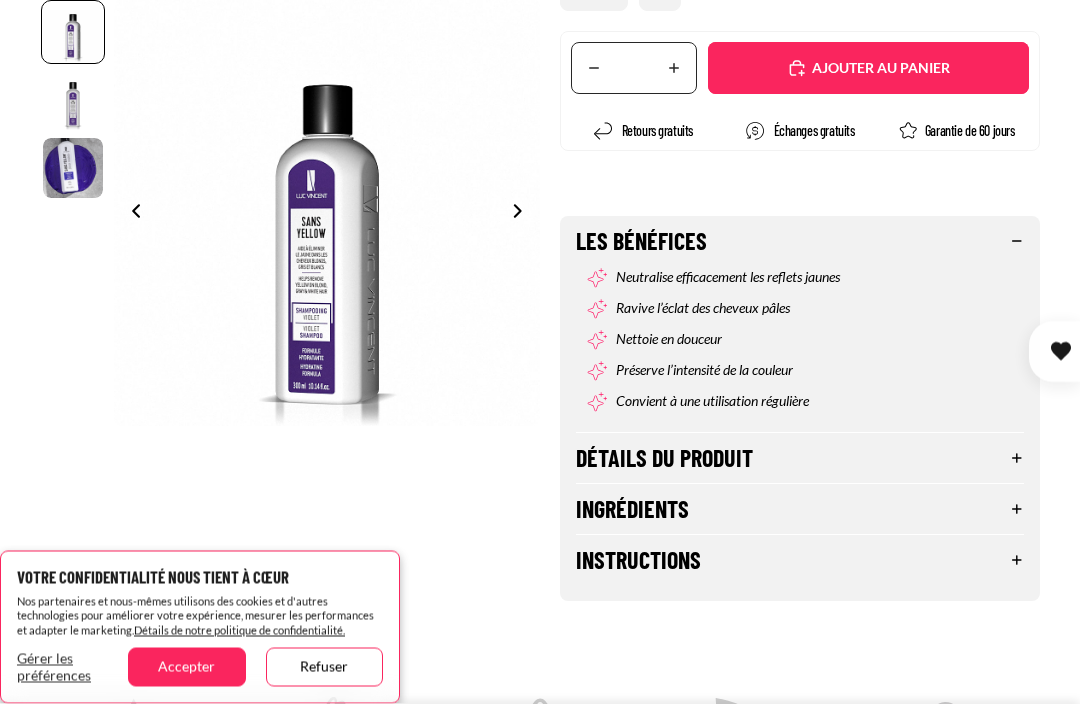 scroll, scrollTop: 663, scrollLeft: 0, axis: vertical 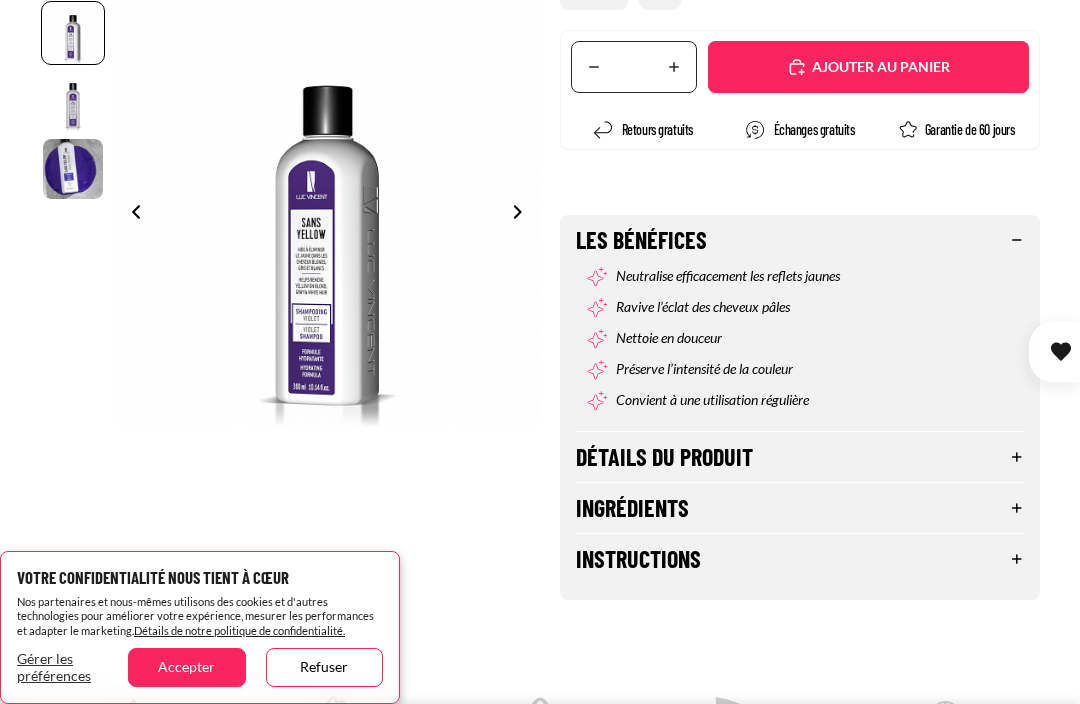 click on "Détails du produit" at bounding box center [800, 457] 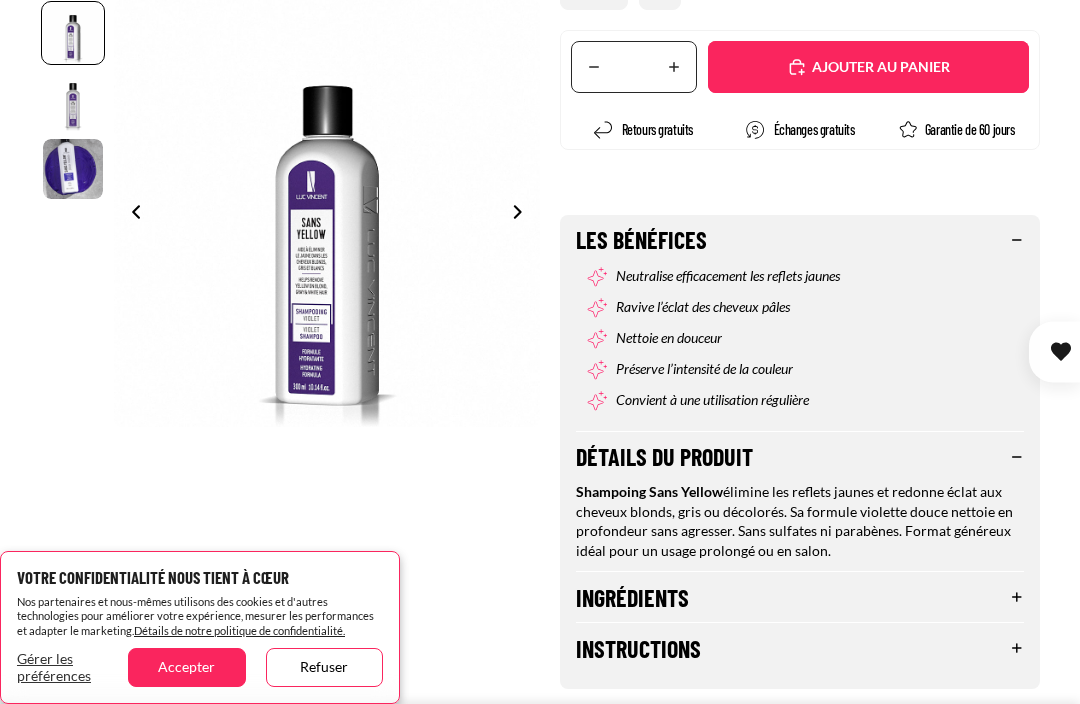 click on "Ingrédients" at bounding box center [800, 597] 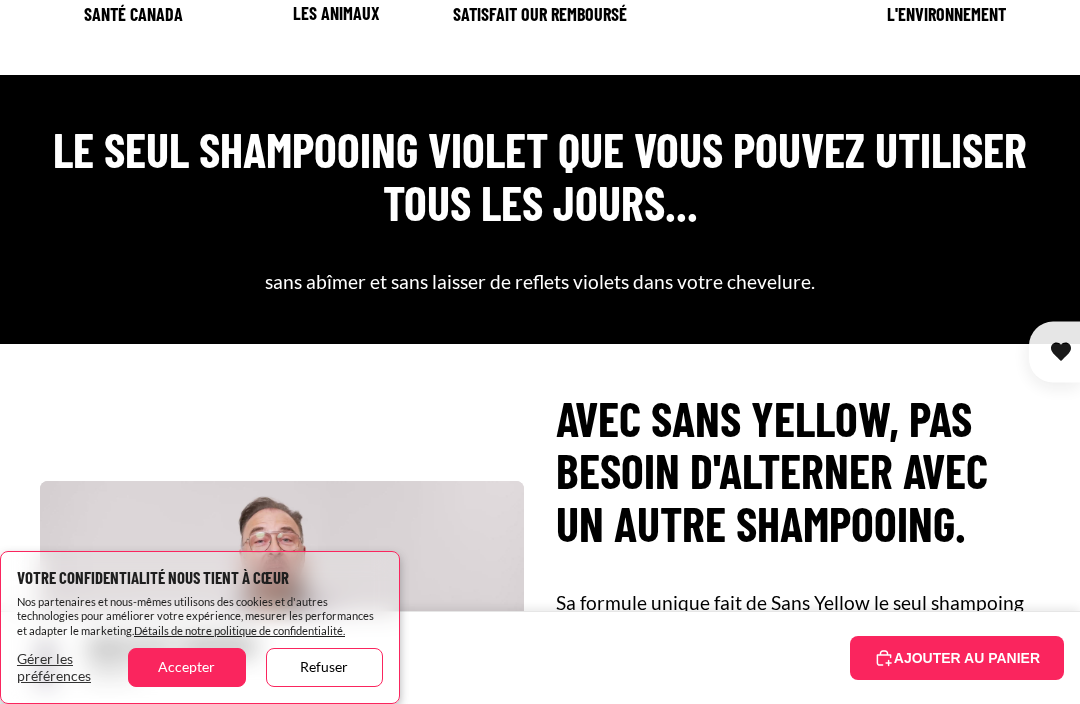 scroll, scrollTop: 1903, scrollLeft: 0, axis: vertical 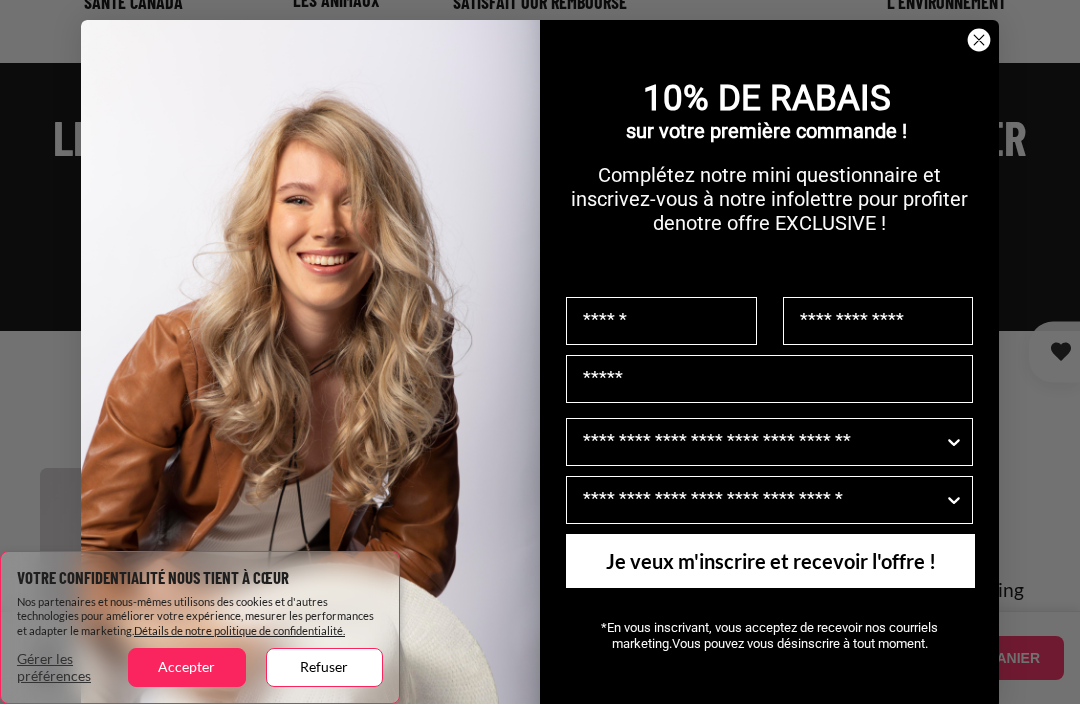 click 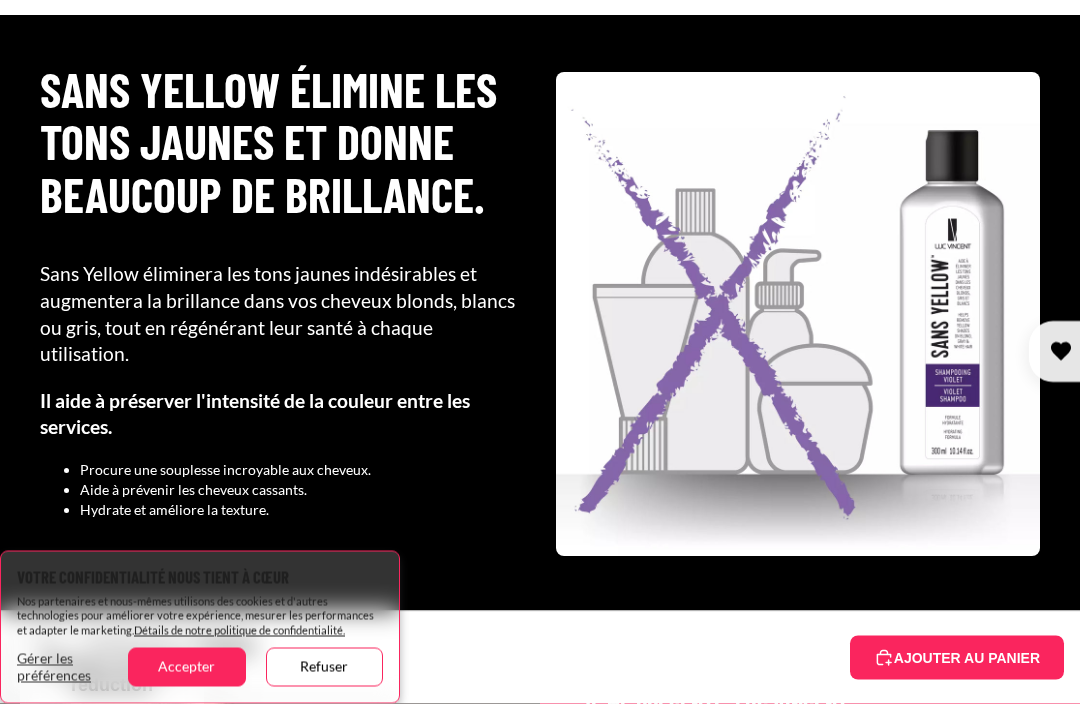 scroll, scrollTop: 3236, scrollLeft: 0, axis: vertical 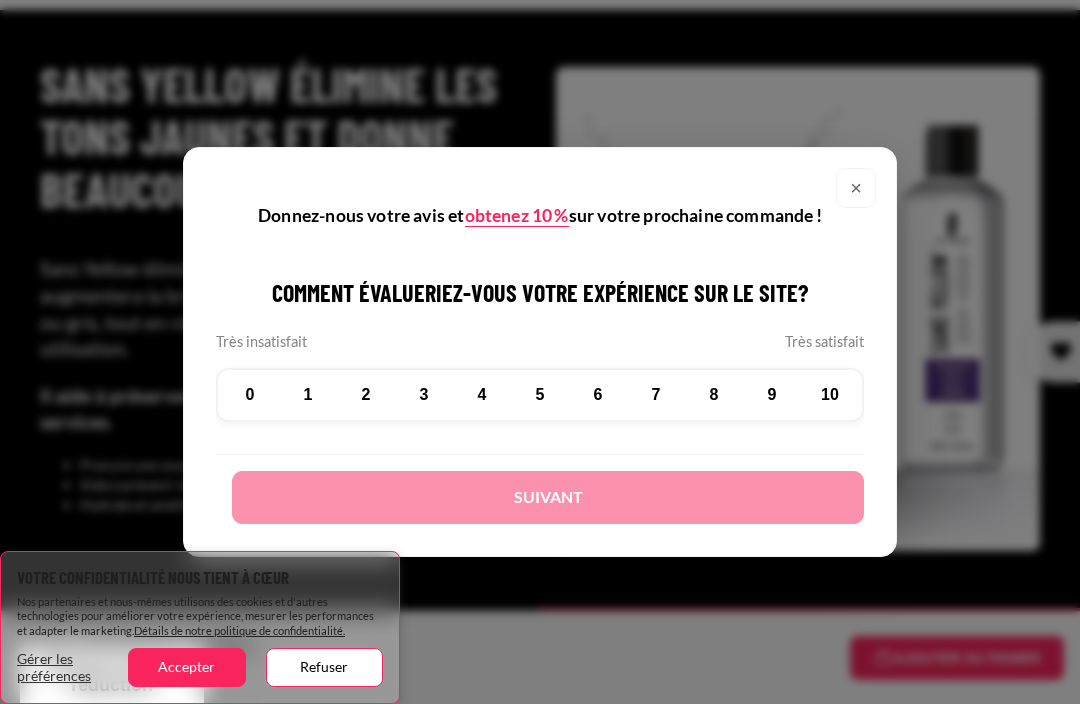 click on "×" at bounding box center [856, 188] 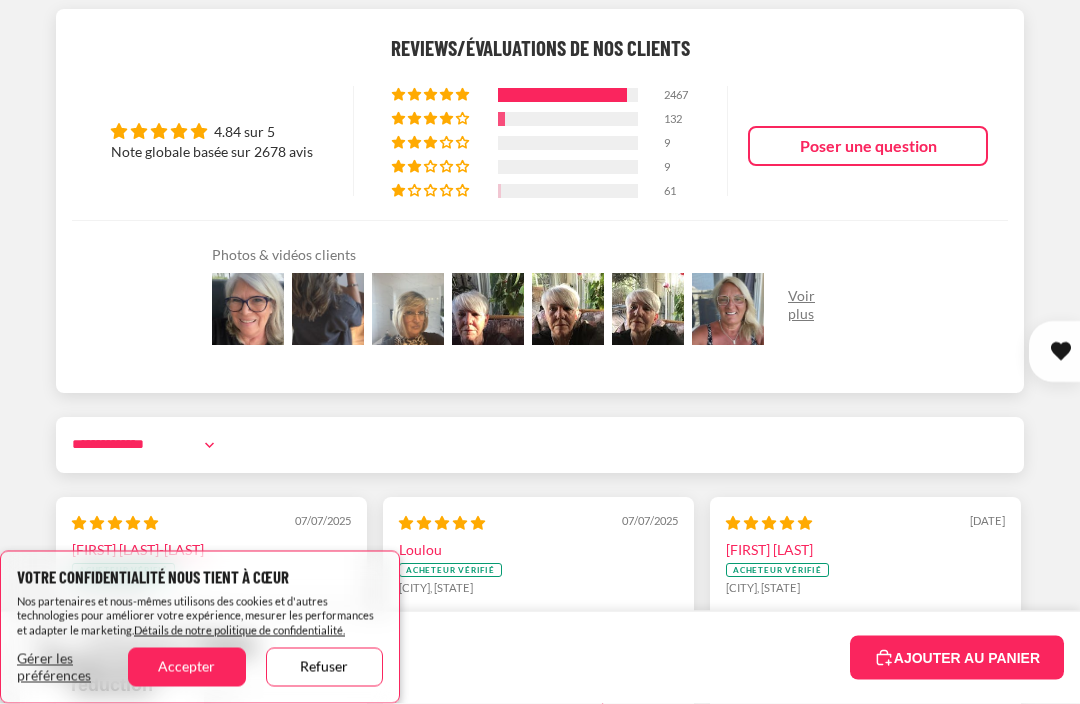 scroll, scrollTop: 5020, scrollLeft: 0, axis: vertical 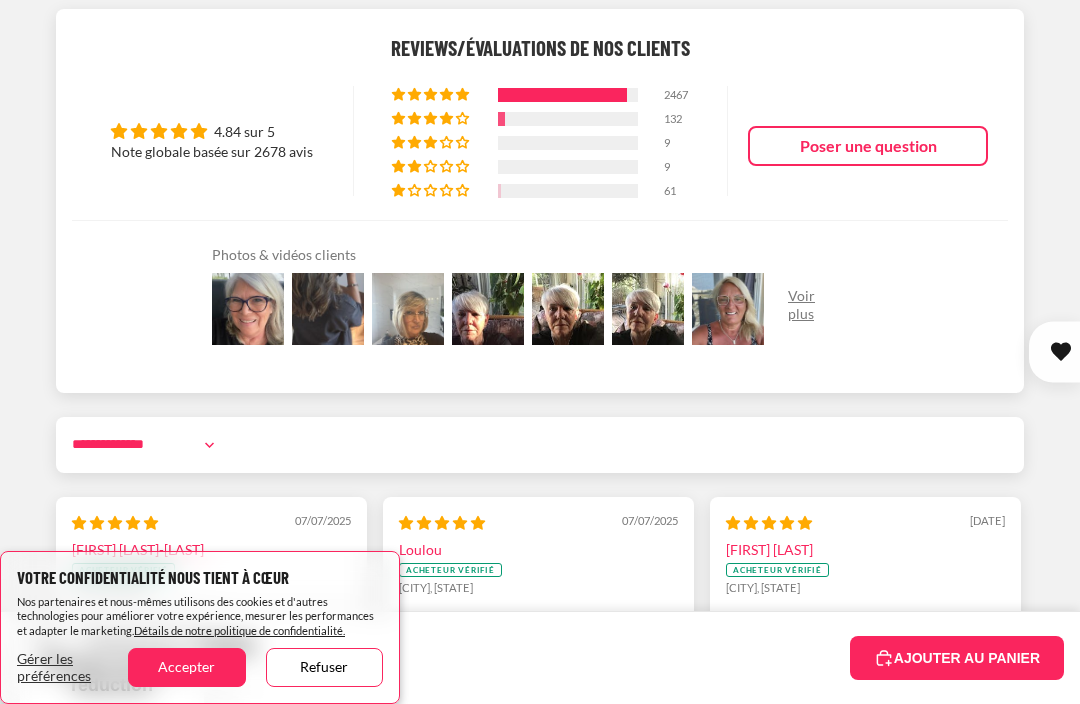 click at bounding box center [808, 309] 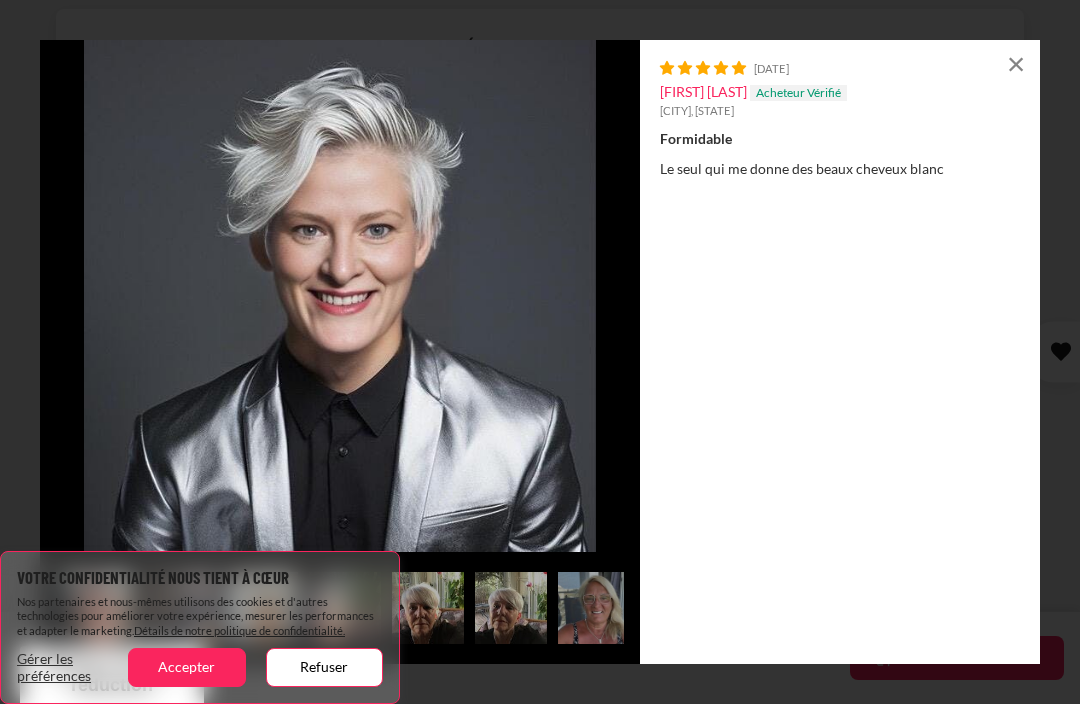 scroll, scrollTop: 0, scrollLeft: 232, axis: horizontal 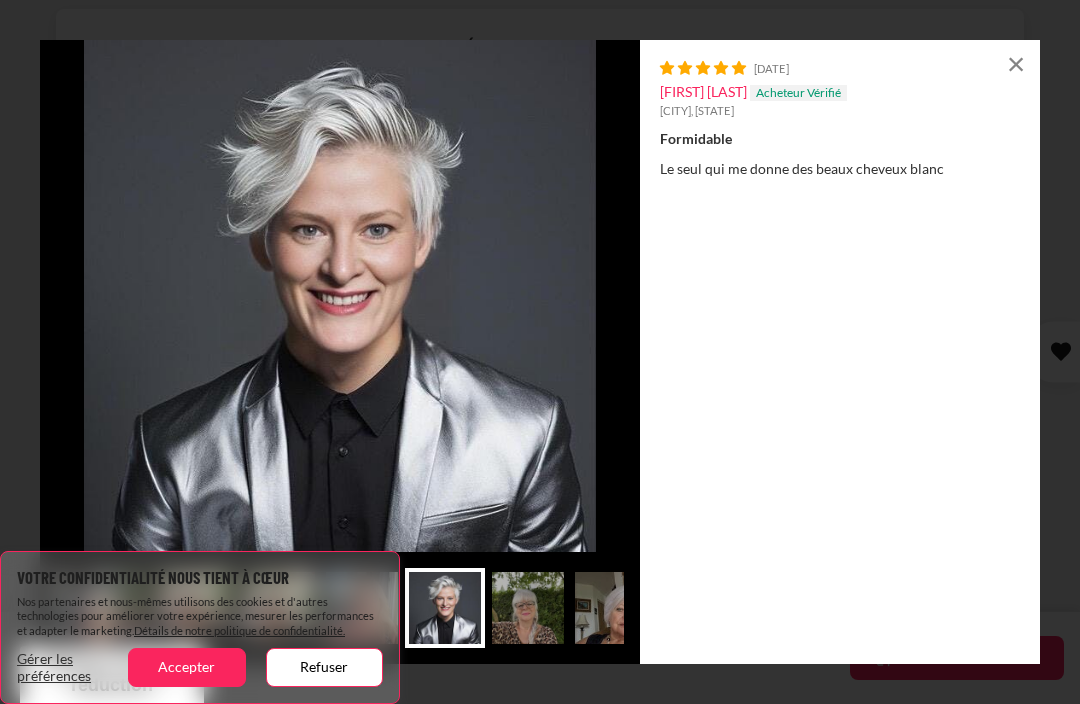 click at bounding box center (528, 608) 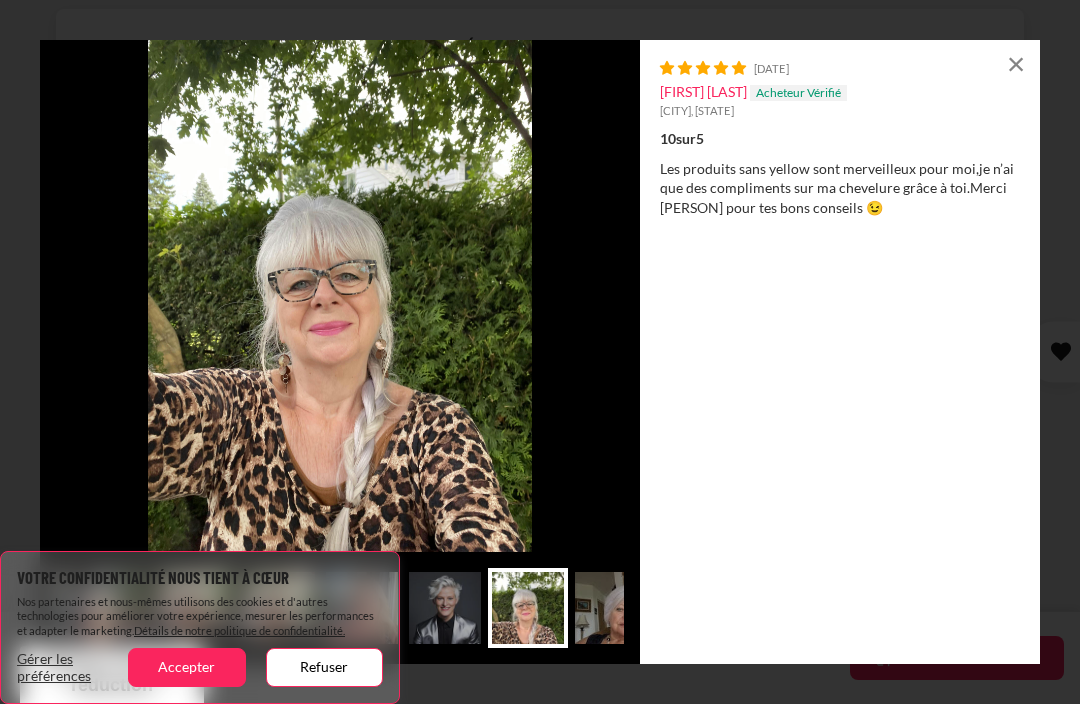 scroll, scrollTop: 0, scrollLeft: 312, axis: horizontal 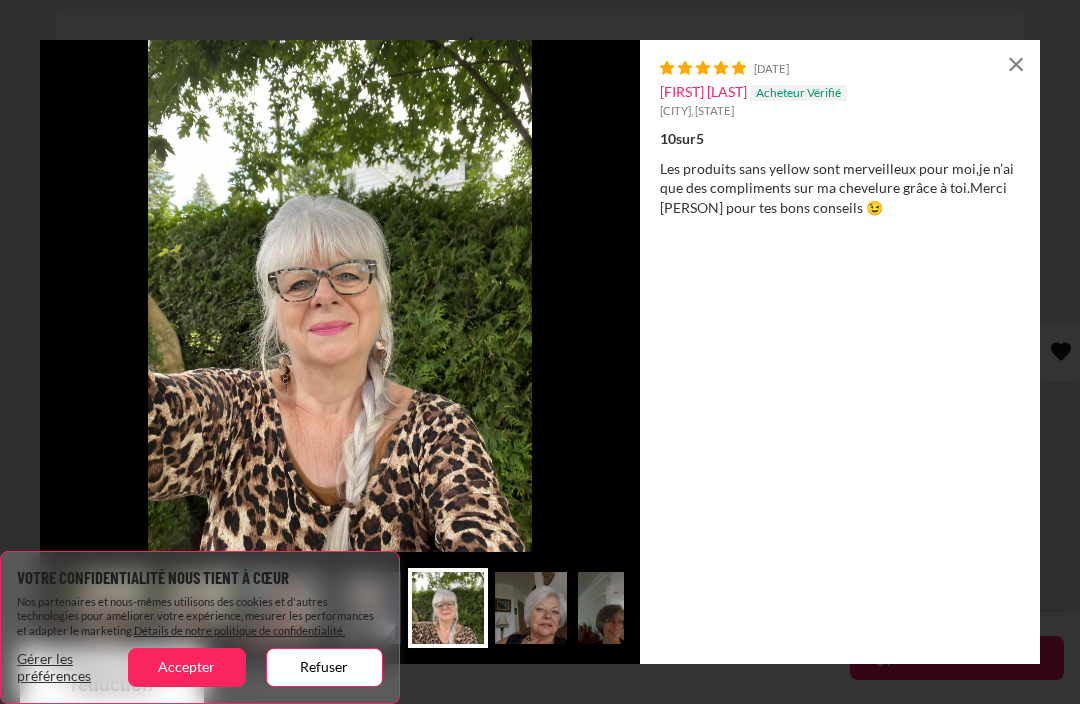 click at bounding box center (614, 608) 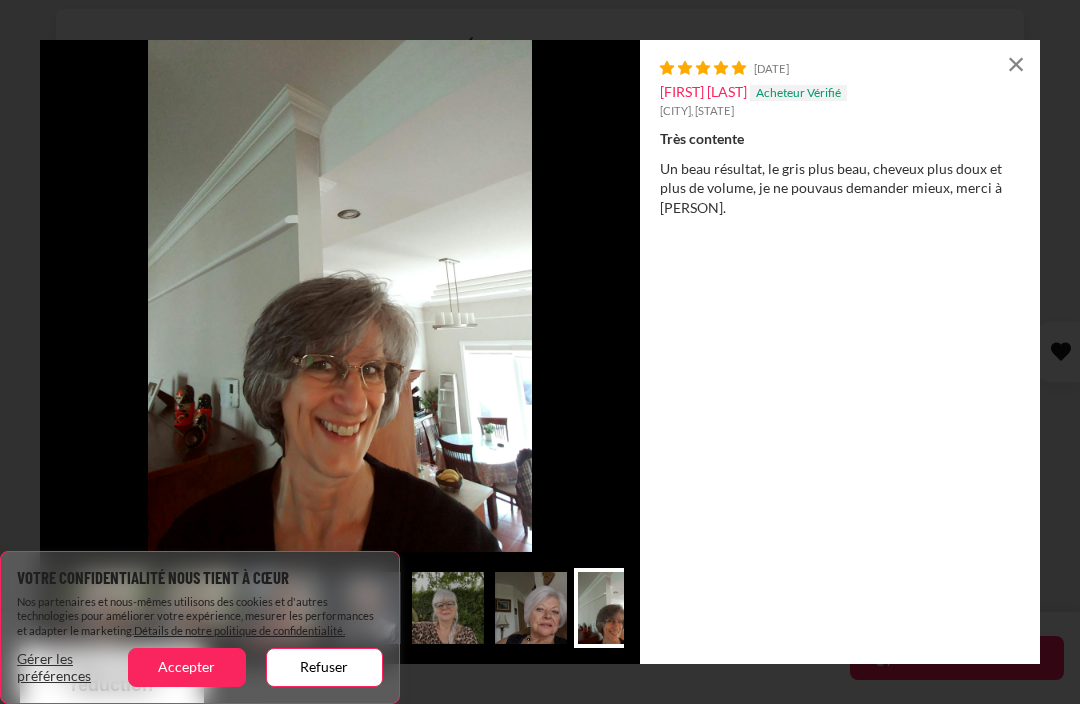 scroll, scrollTop: 0, scrollLeft: 472, axis: horizontal 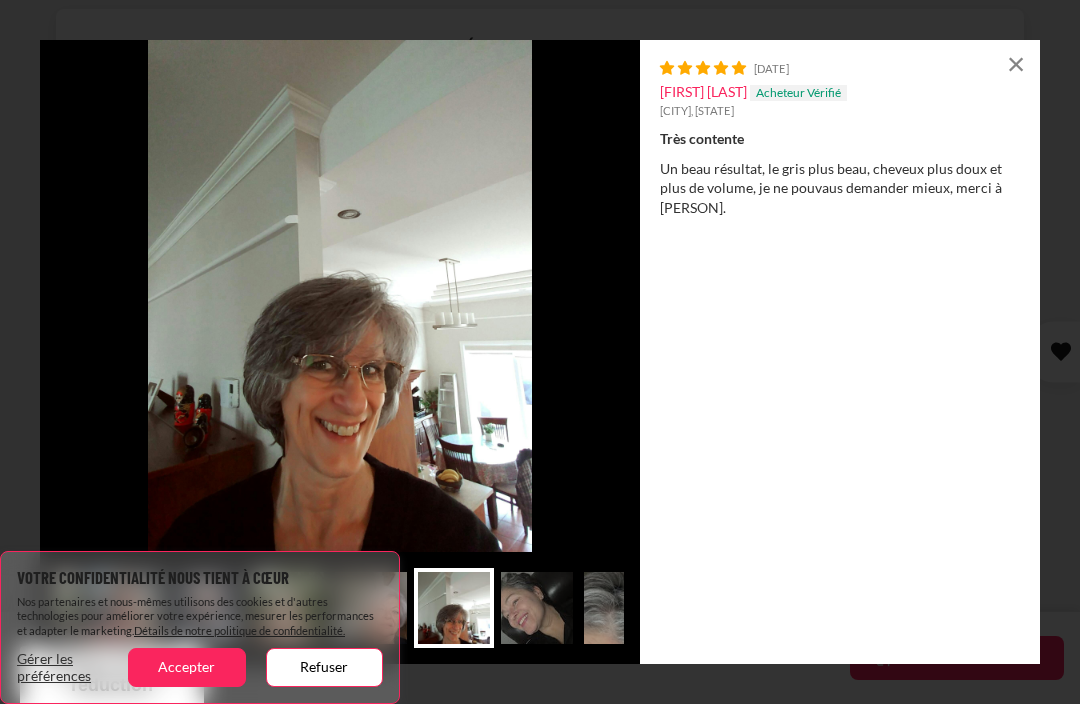 click on "Refuser" at bounding box center [324, 667] 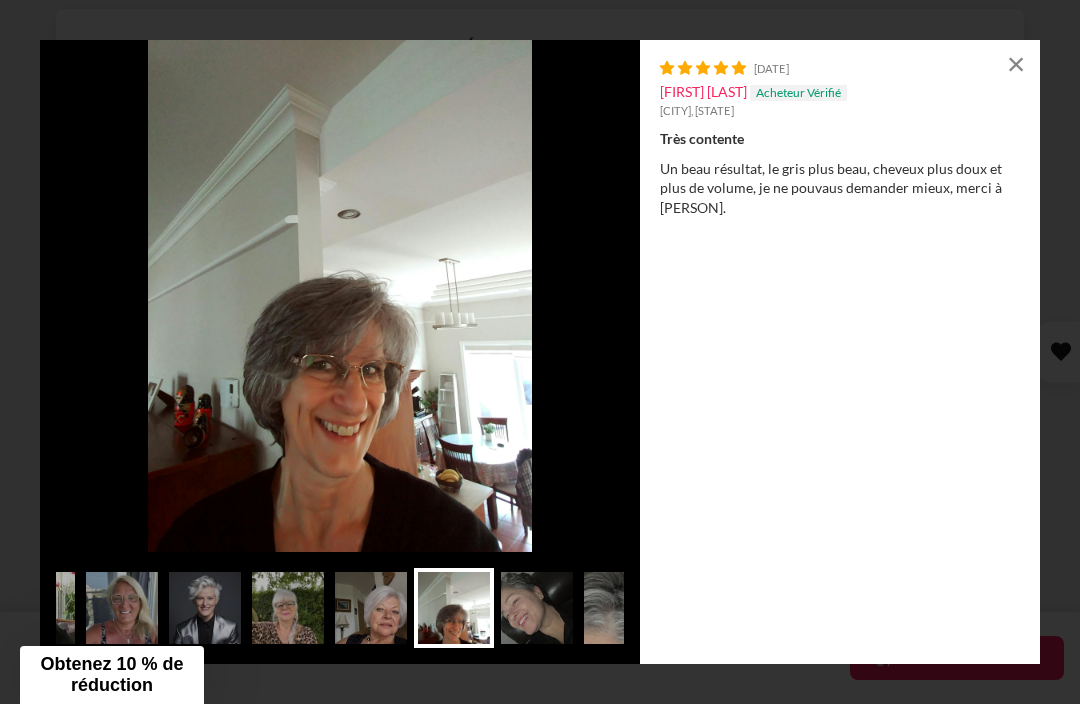 click at bounding box center [122, 608] 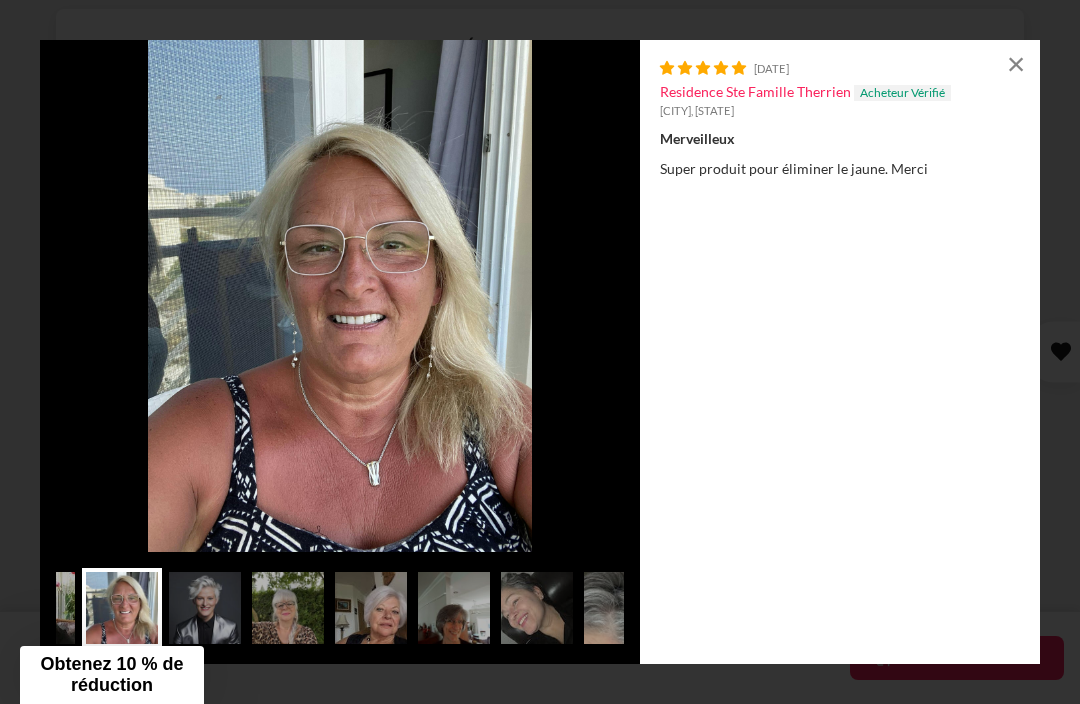 scroll, scrollTop: 0, scrollLeft: 152, axis: horizontal 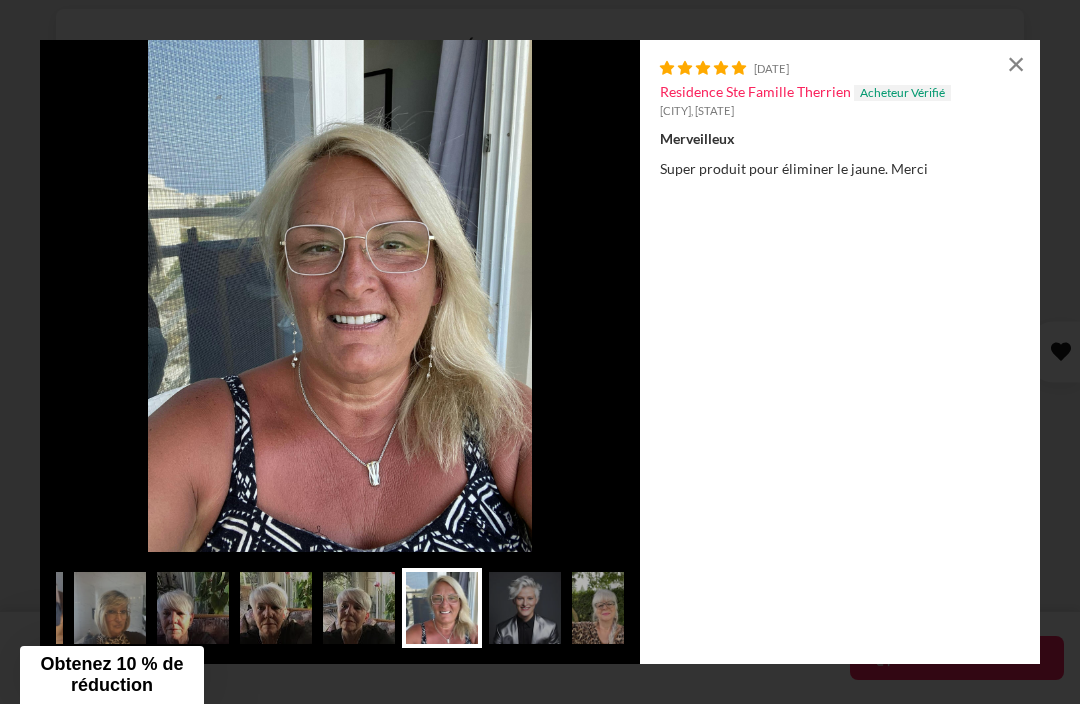 click at bounding box center [193, 608] 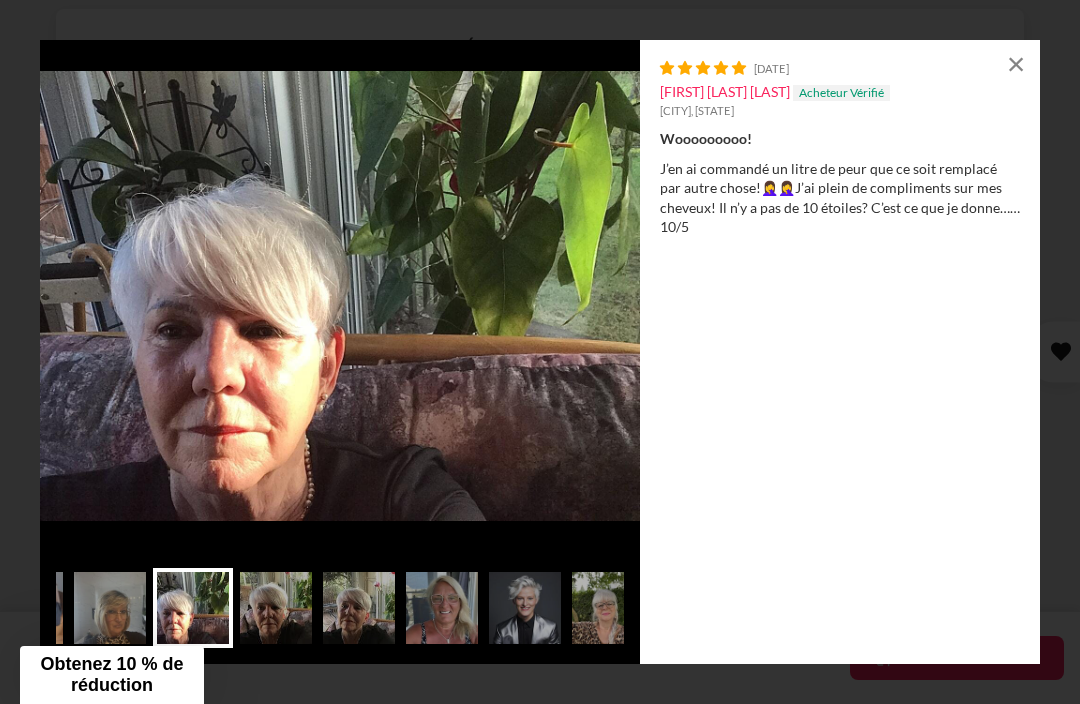 scroll, scrollTop: 0, scrollLeft: 0, axis: both 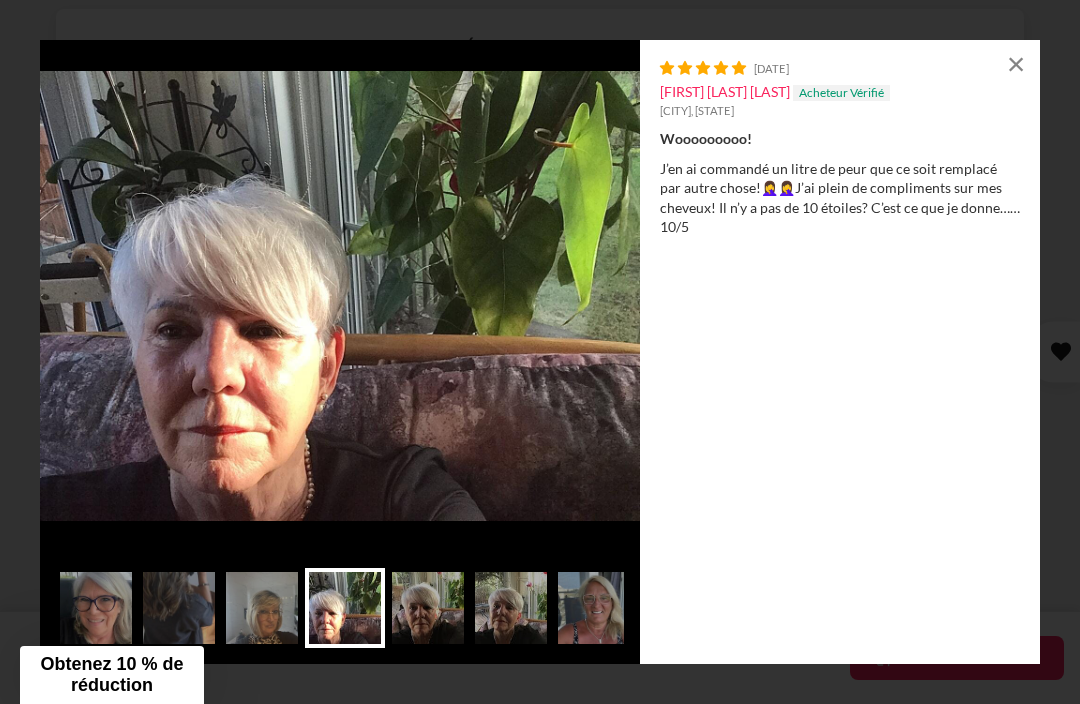 click at bounding box center (262, 608) 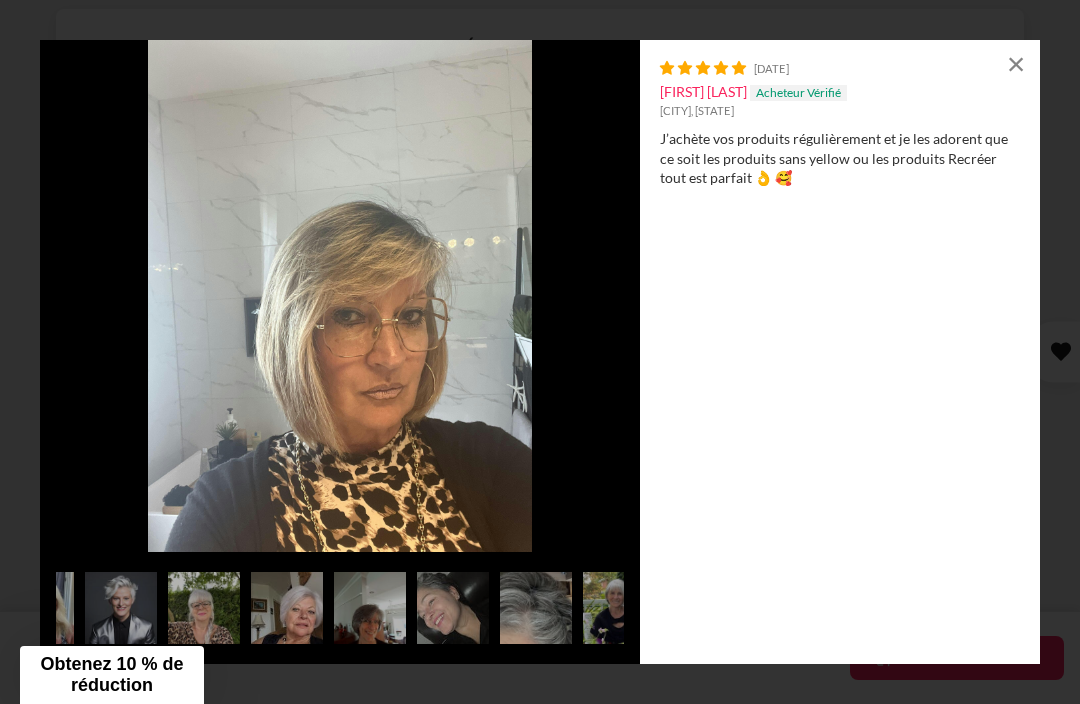 click at bounding box center (536, 608) 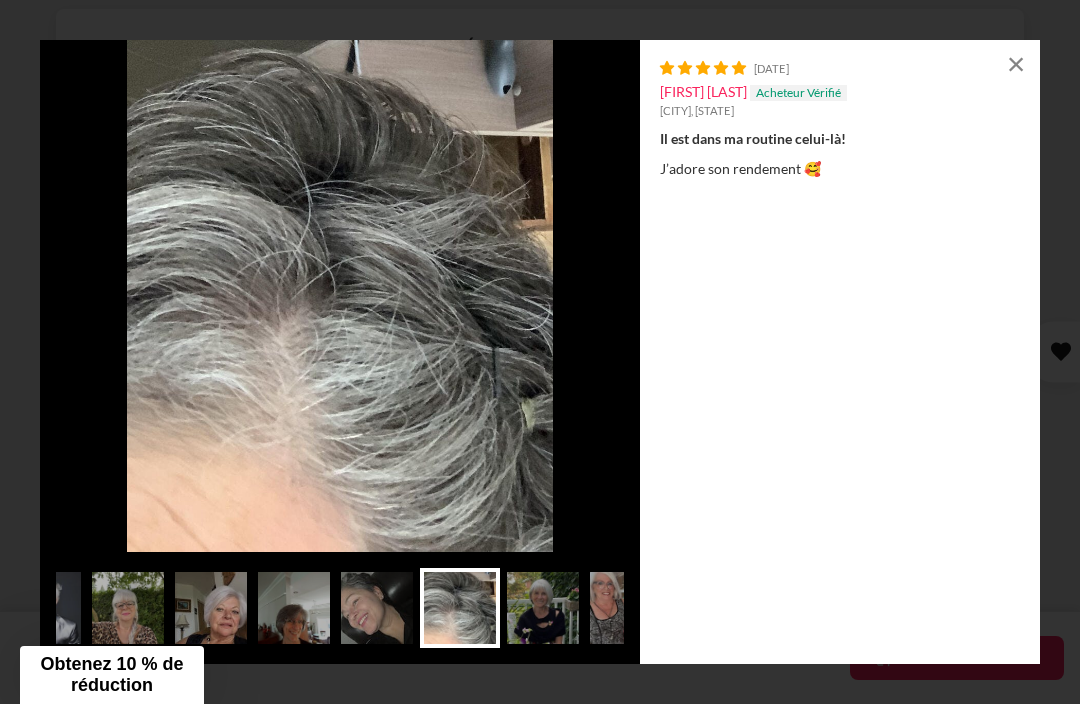 click at bounding box center (377, 608) 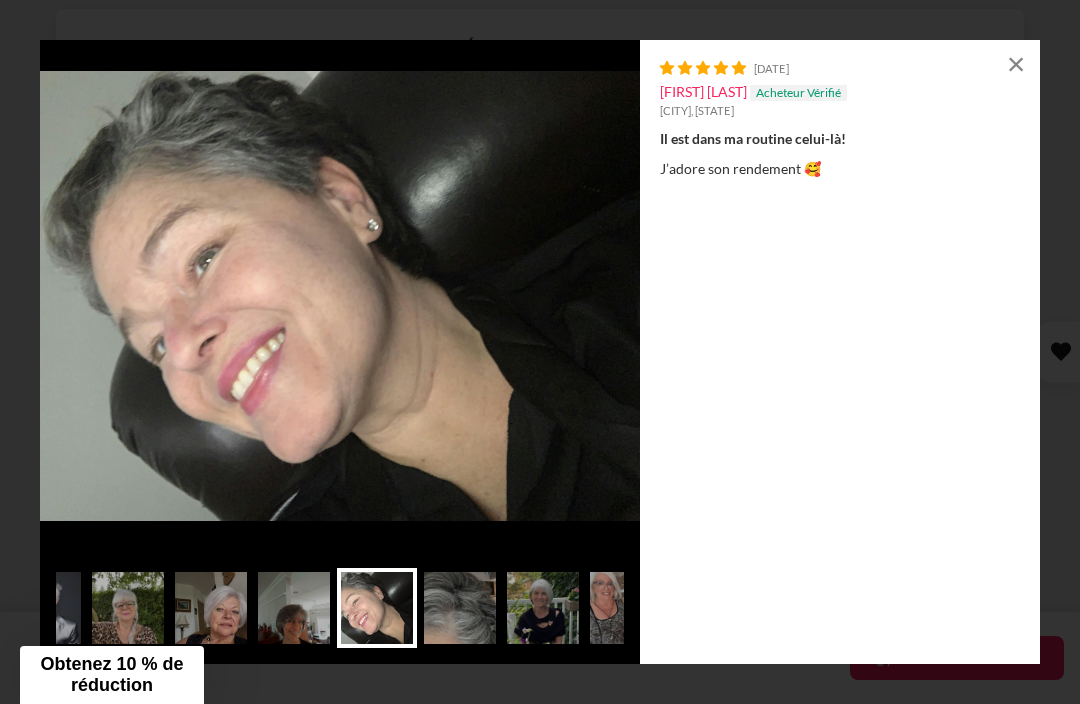 scroll, scrollTop: 0, scrollLeft: 552, axis: horizontal 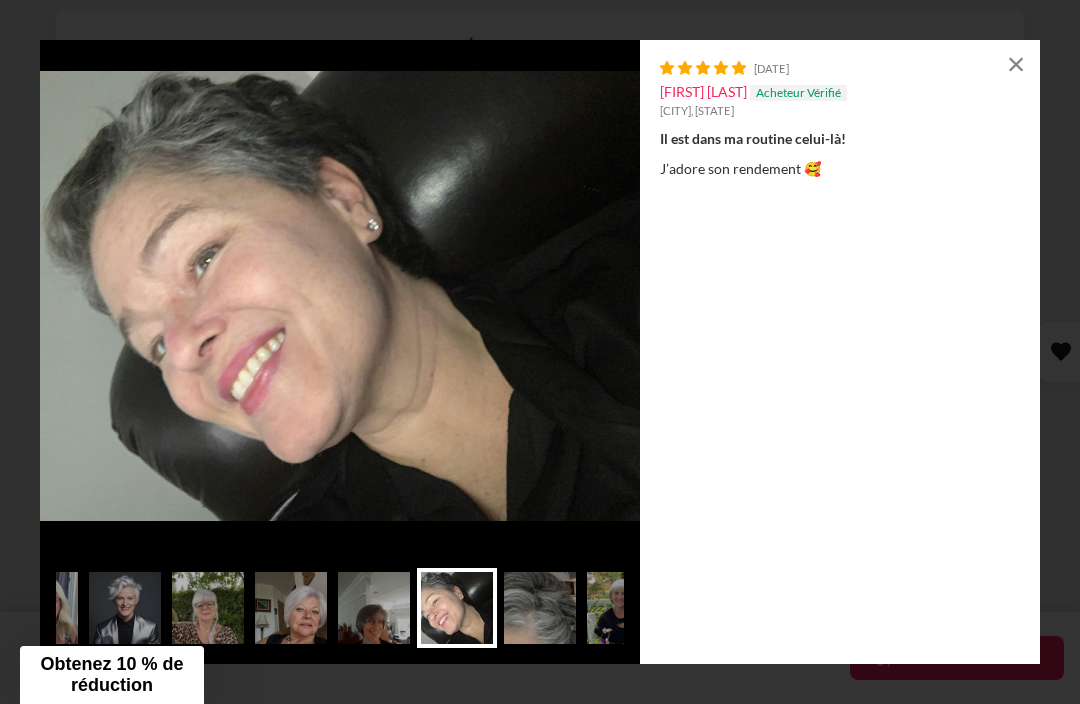 click at bounding box center [291, 608] 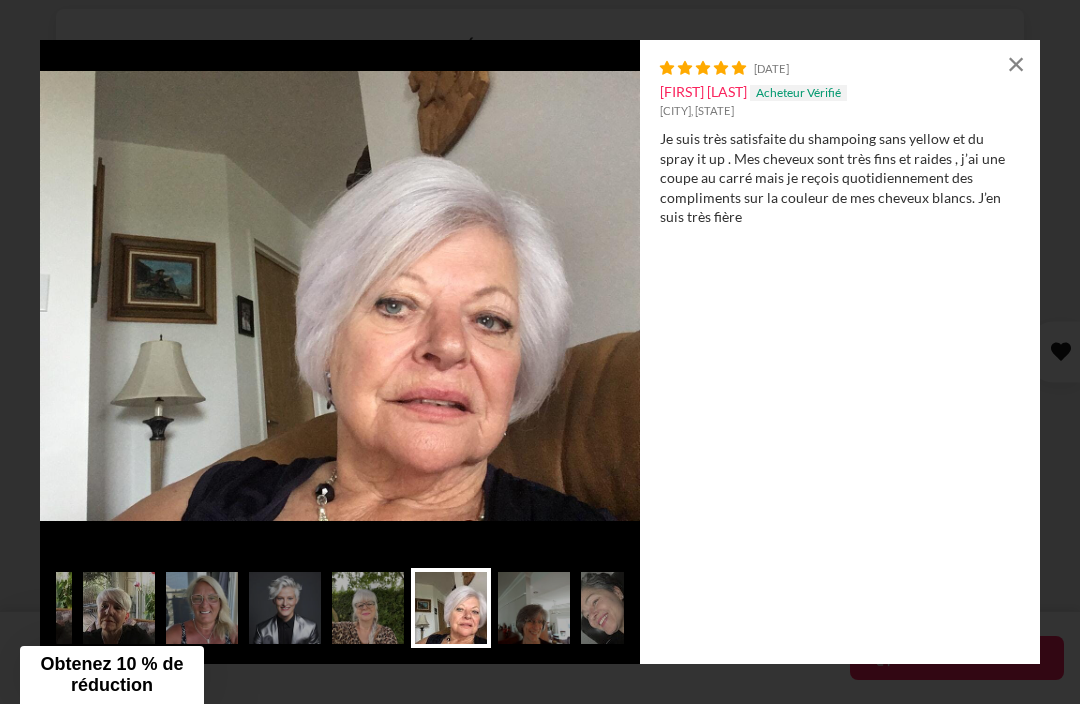 click at bounding box center [202, 608] 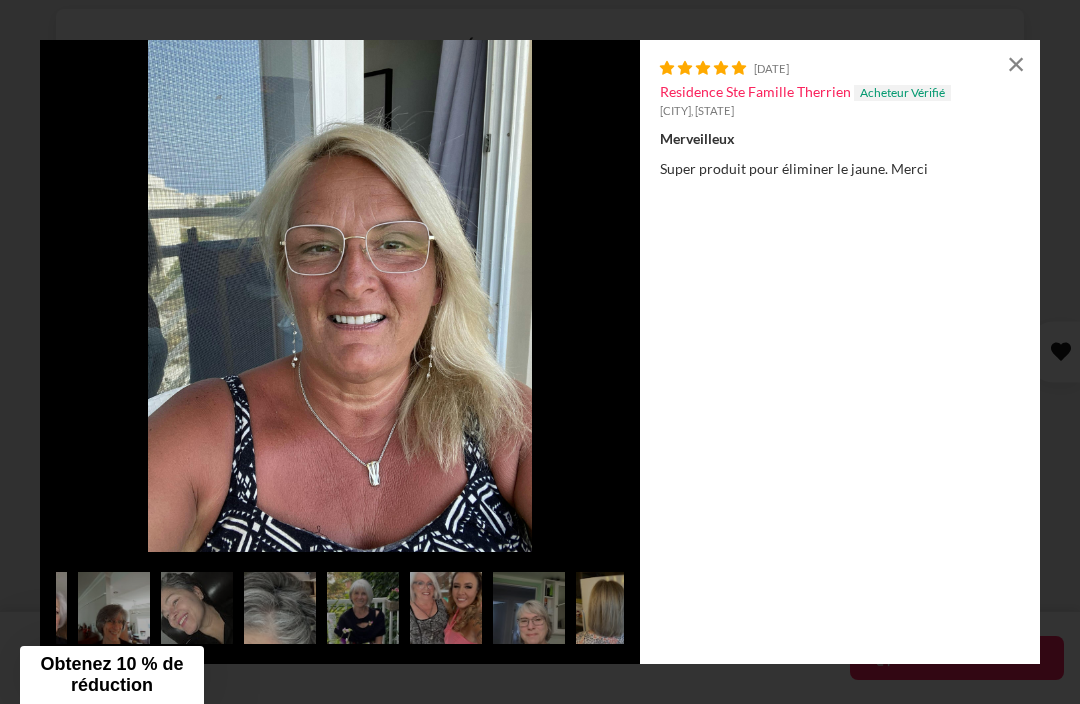 scroll, scrollTop: 0, scrollLeft: 815, axis: horizontal 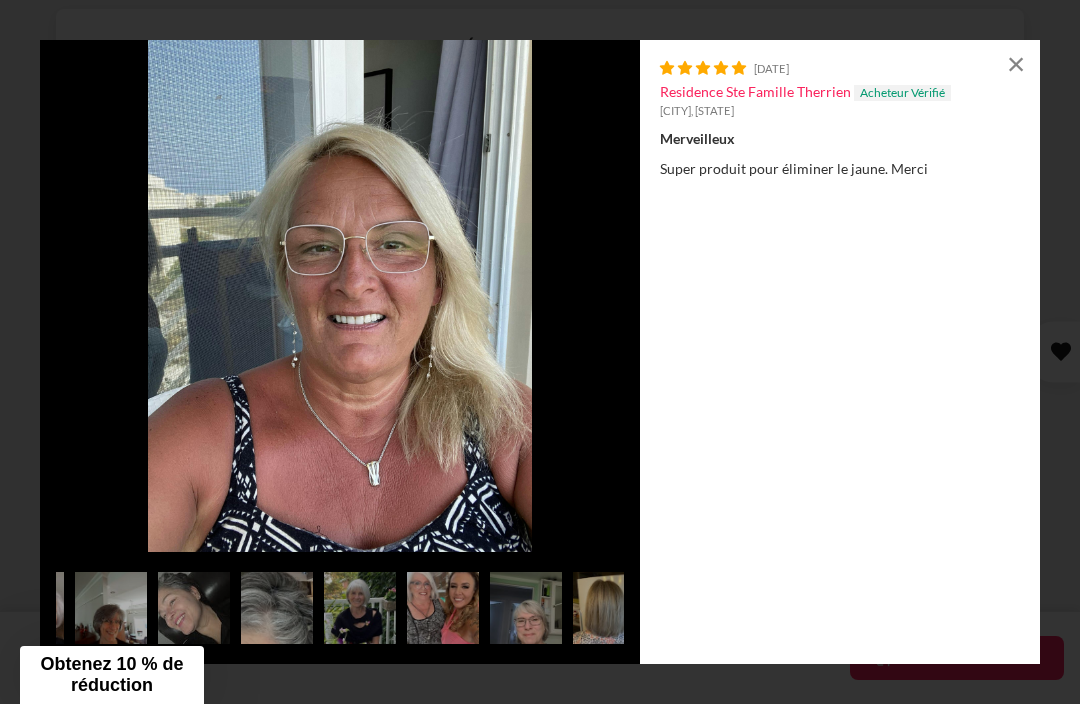 click at bounding box center (609, 608) 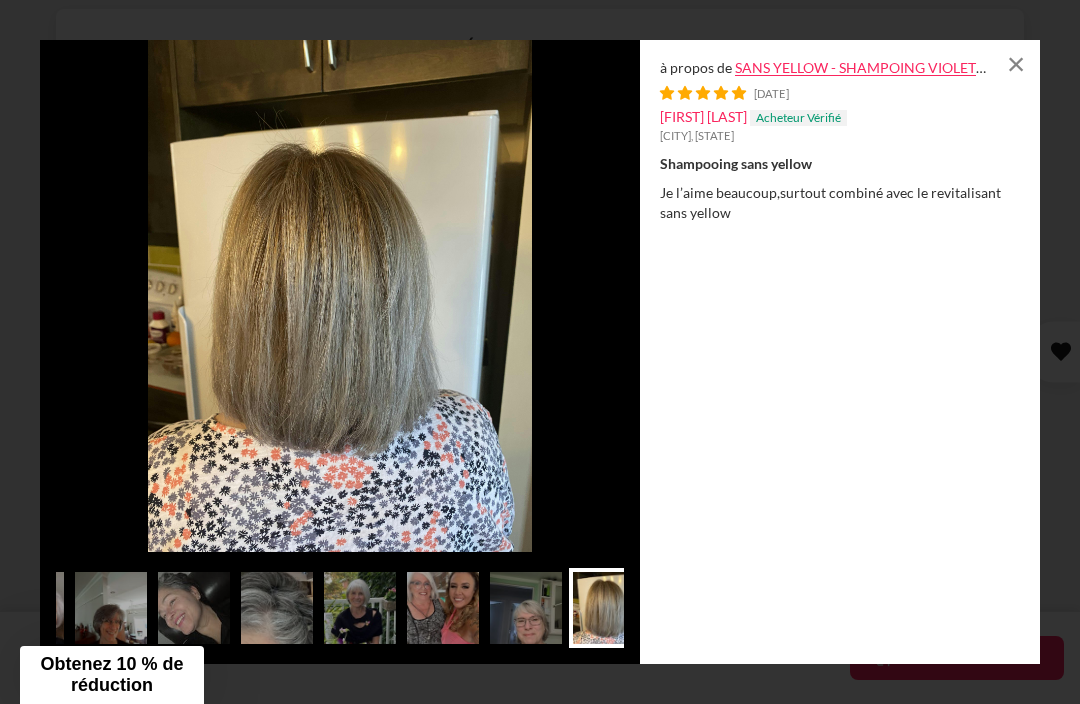 scroll, scrollTop: 0, scrollLeft: 952, axis: horizontal 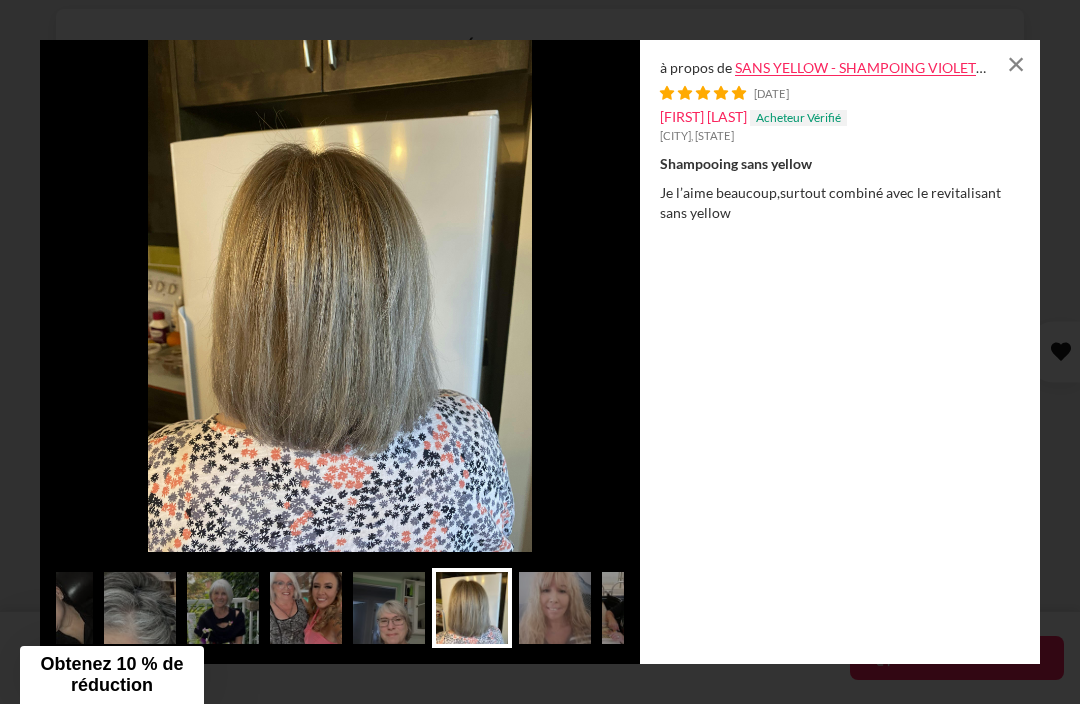 click at bounding box center (389, 608) 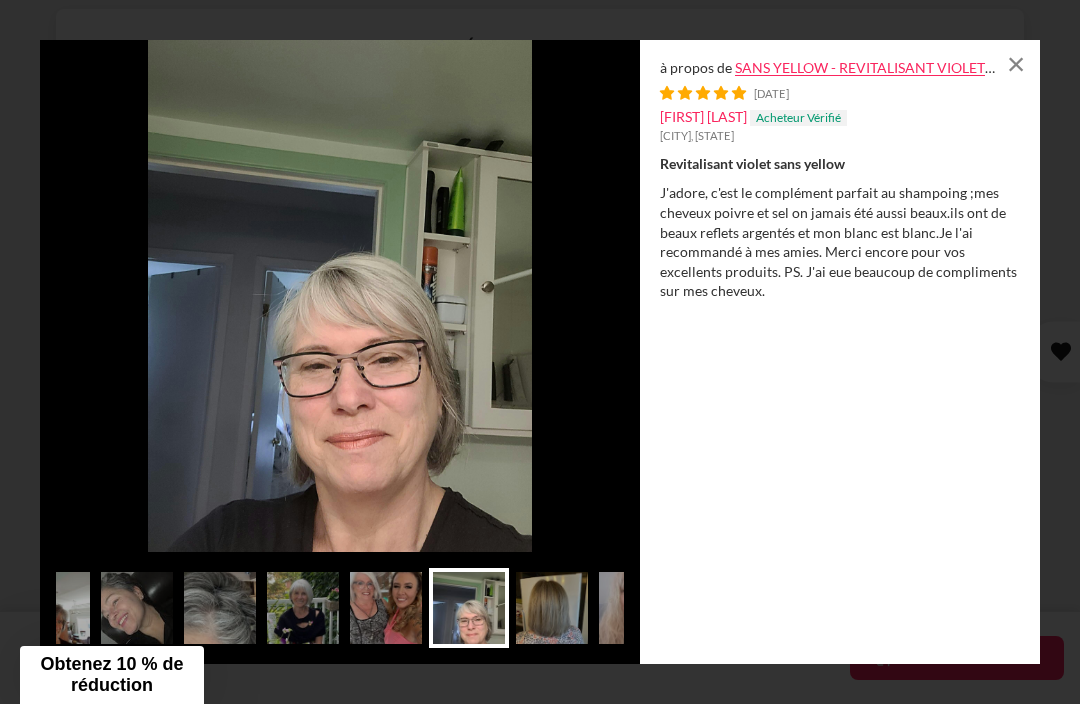 click at bounding box center (303, 608) 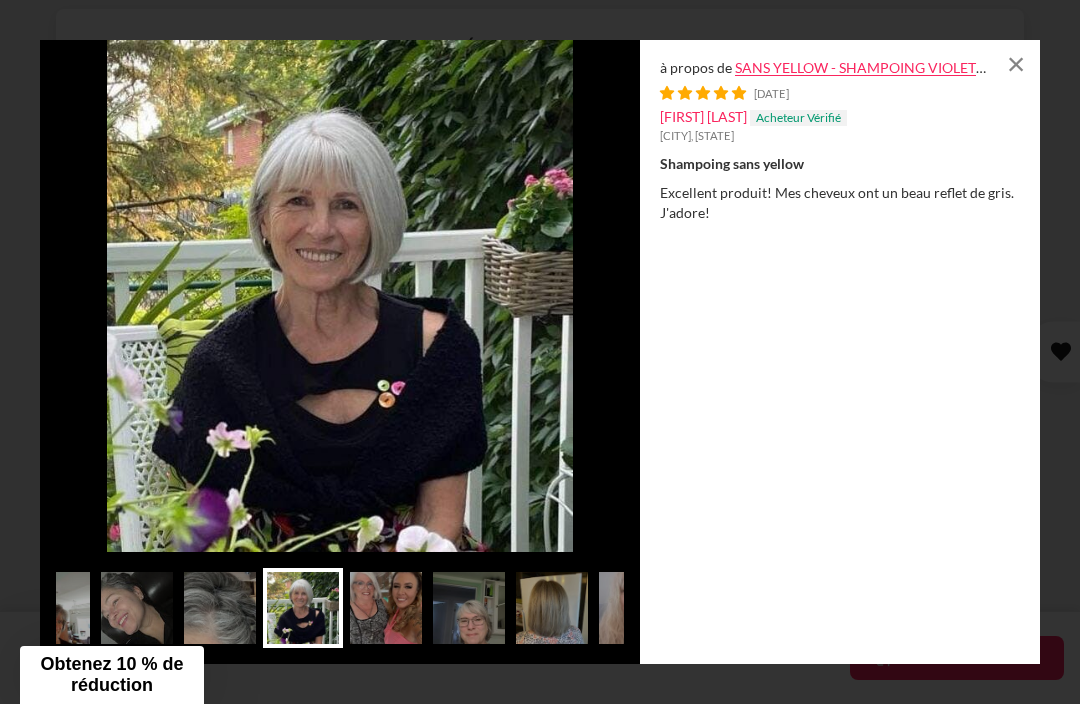scroll, scrollTop: 0, scrollLeft: 712, axis: horizontal 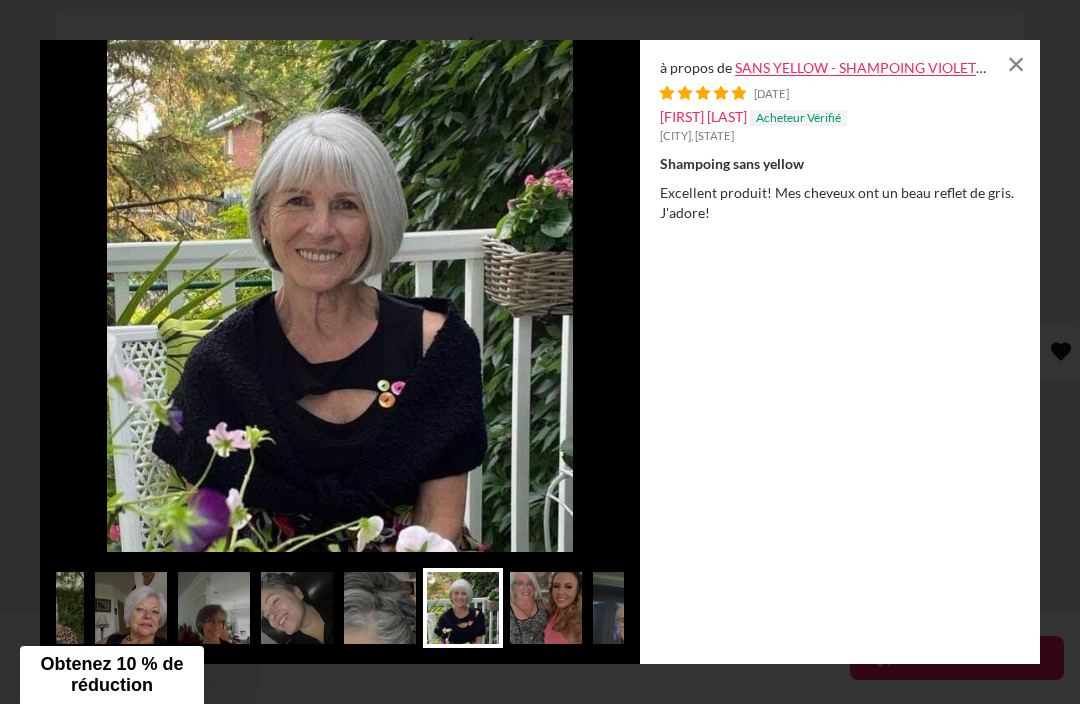 click at bounding box center [629, 608] 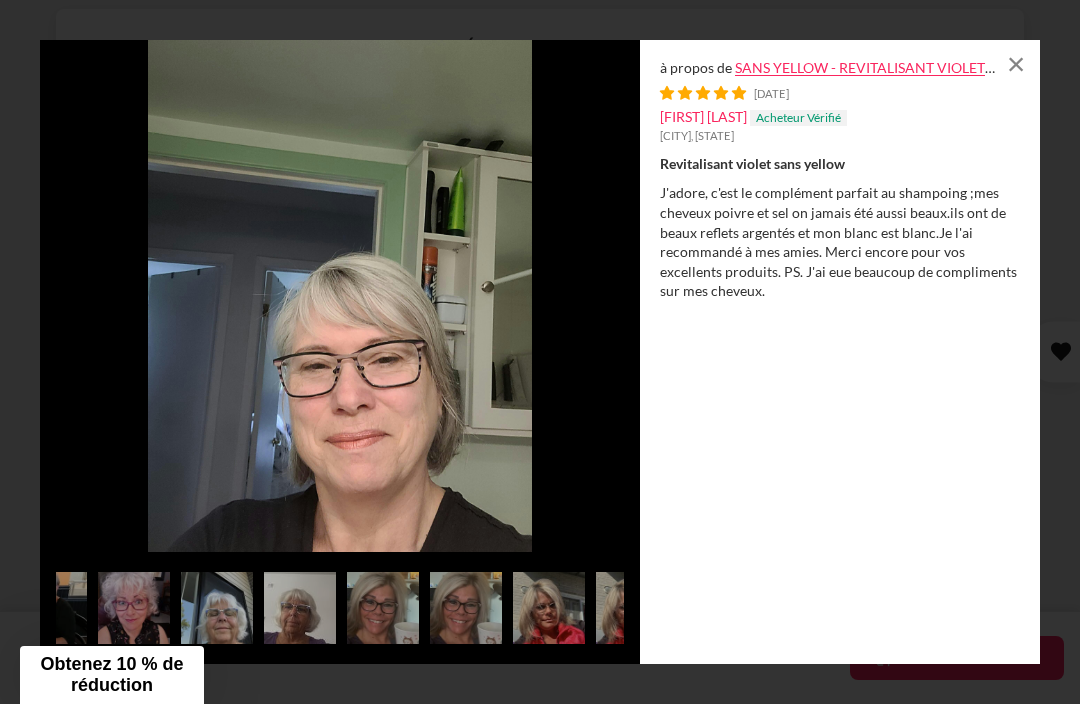 click at bounding box center [383, 608] 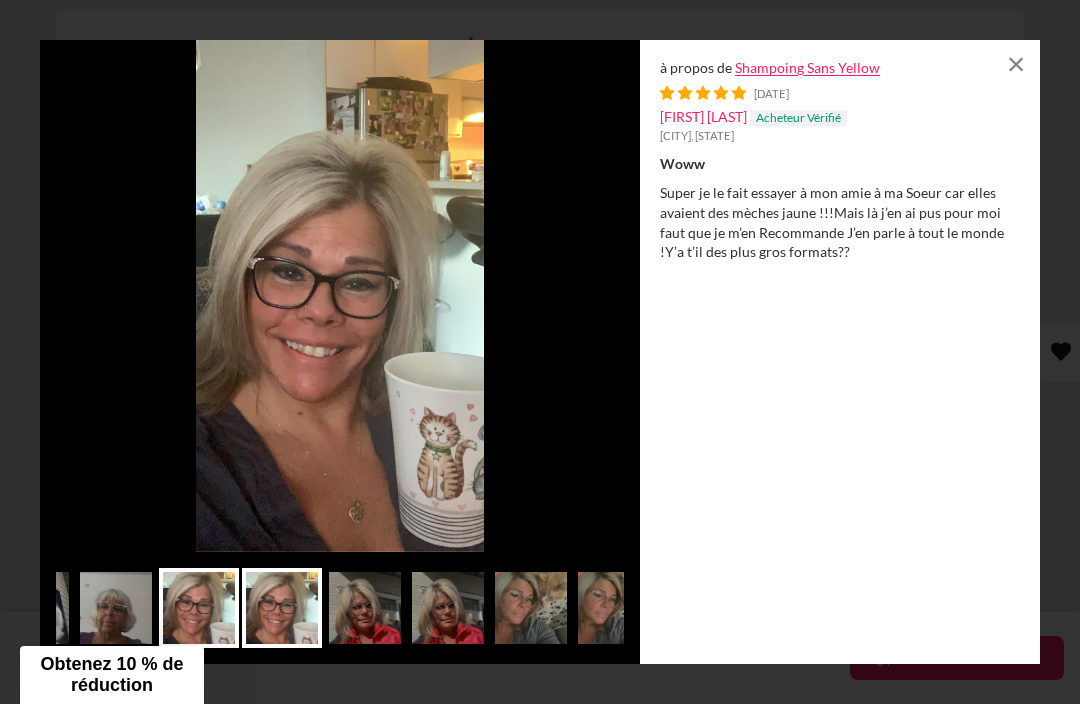 scroll, scrollTop: 0, scrollLeft: 1733, axis: horizontal 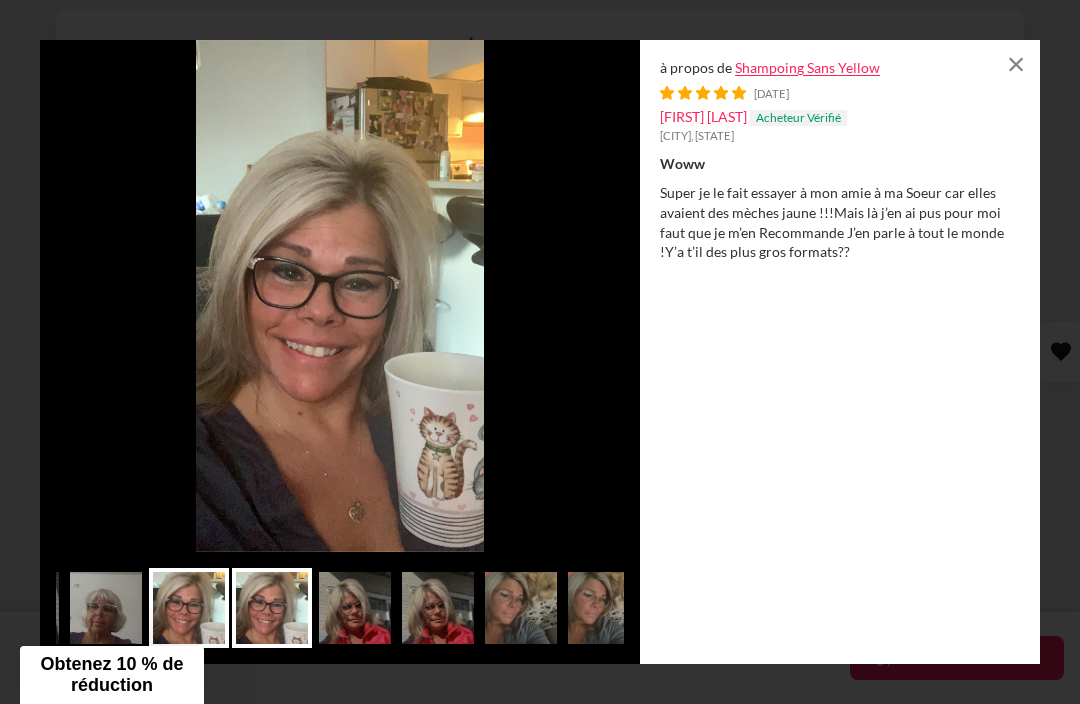 click at bounding box center (438, 608) 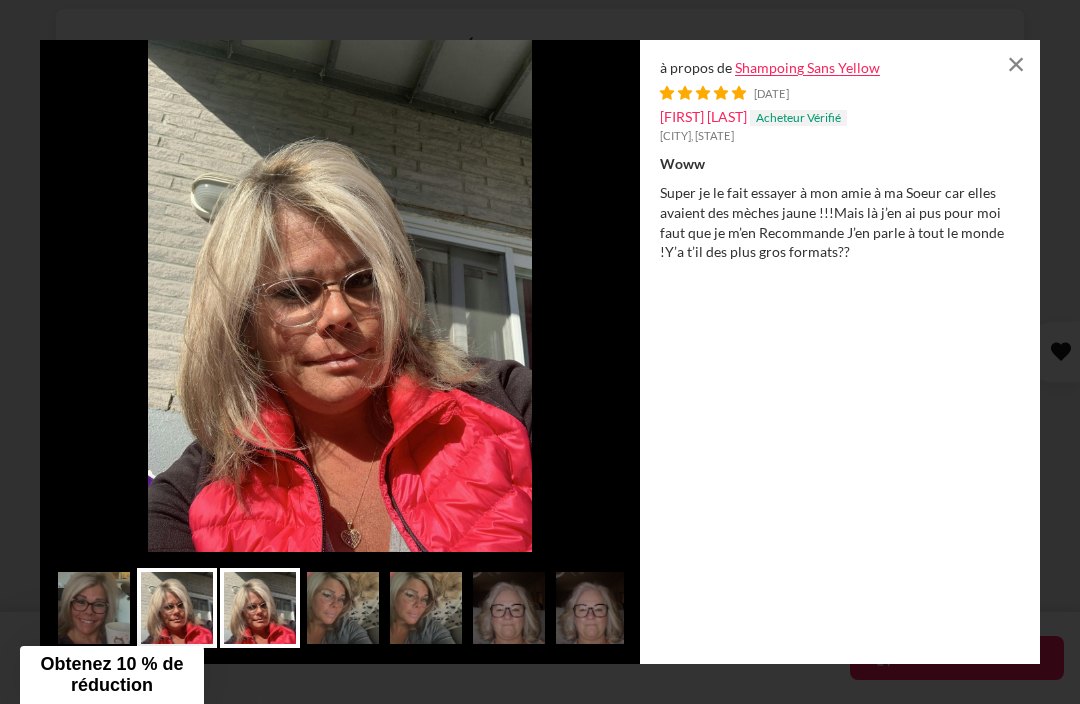 scroll, scrollTop: 0, scrollLeft: 1910, axis: horizontal 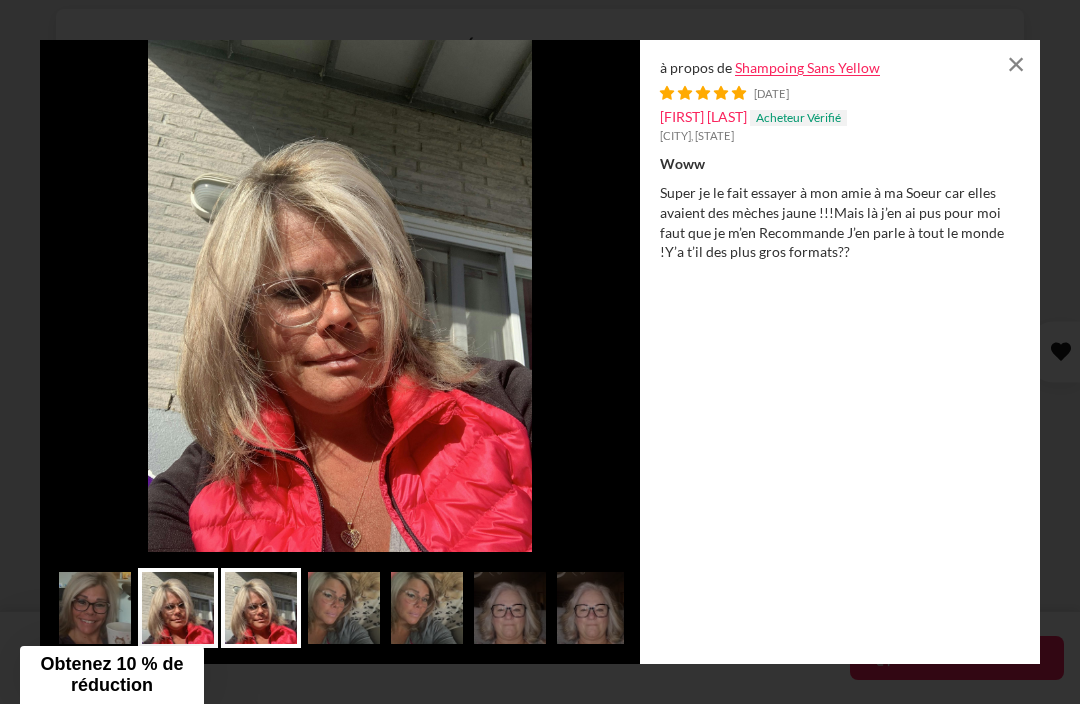 click at bounding box center [510, 608] 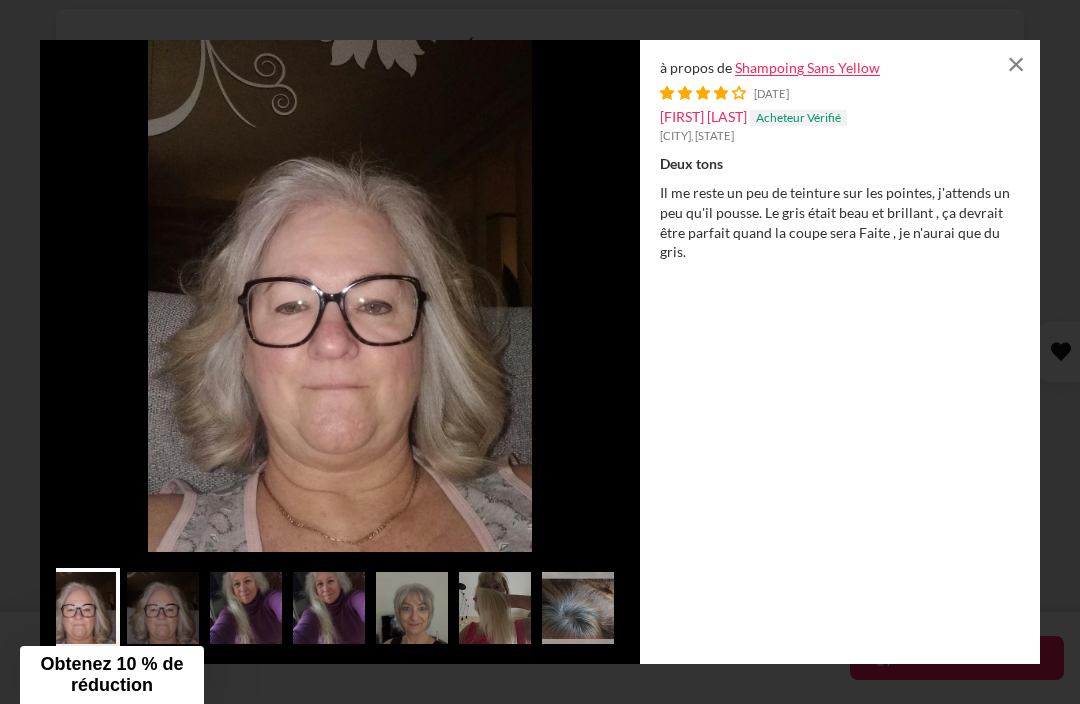 scroll, scrollTop: 0, scrollLeft: 2342, axis: horizontal 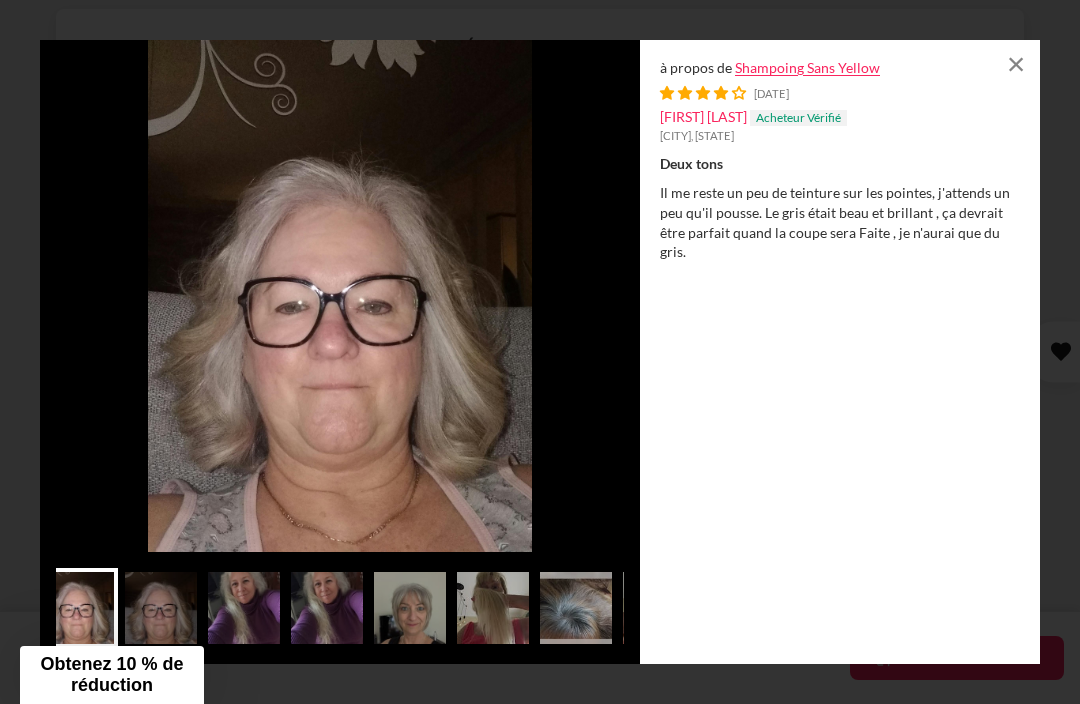 click at bounding box center [327, 608] 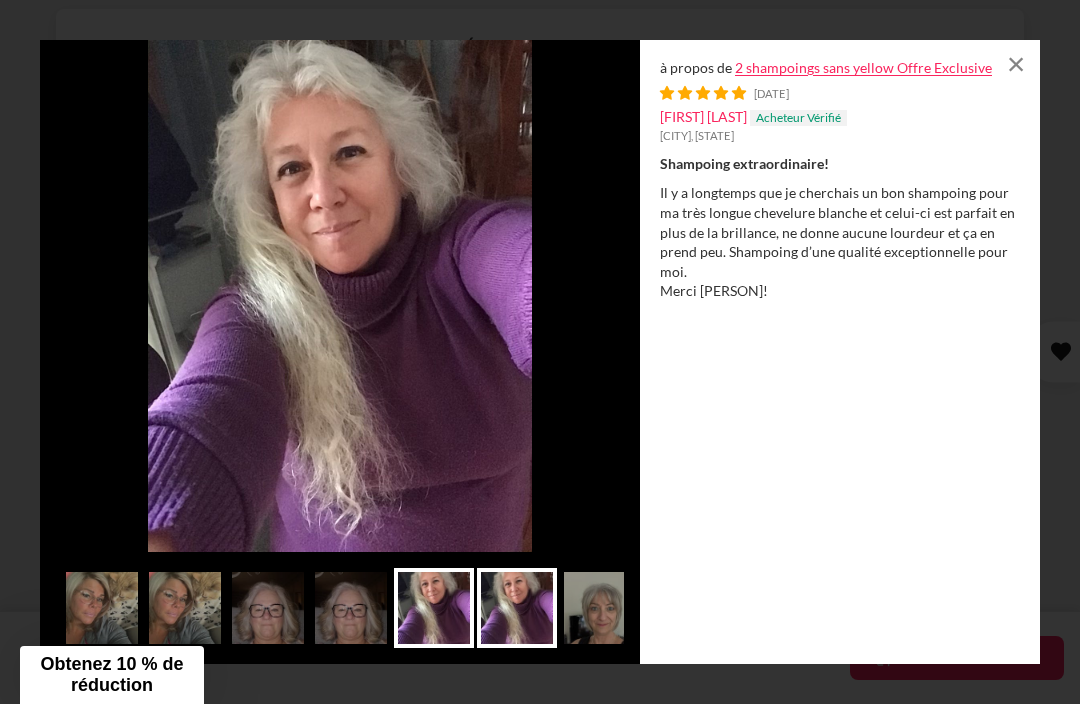 click at bounding box center [600, 608] 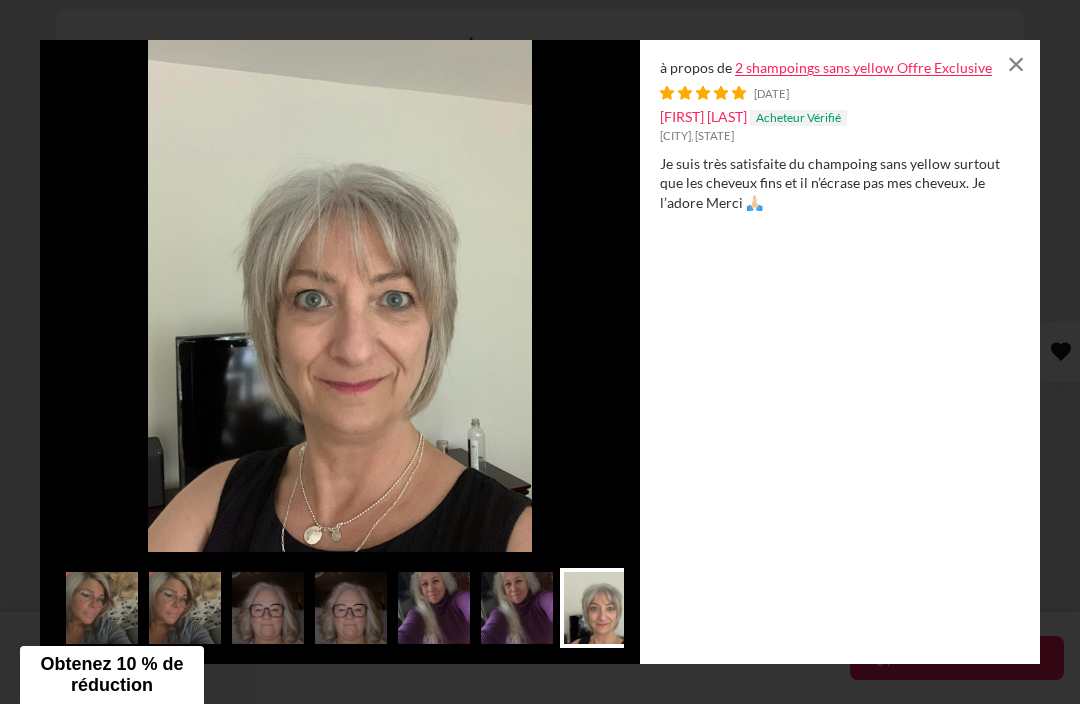 scroll, scrollTop: 0, scrollLeft: 2232, axis: horizontal 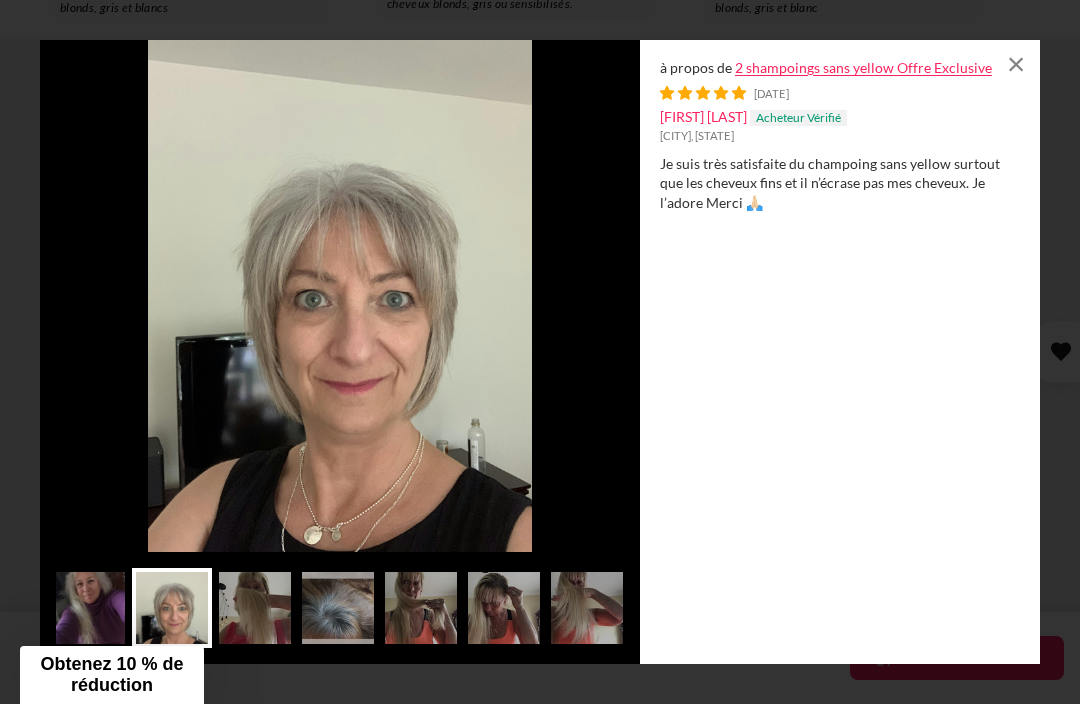 click at bounding box center [587, 608] 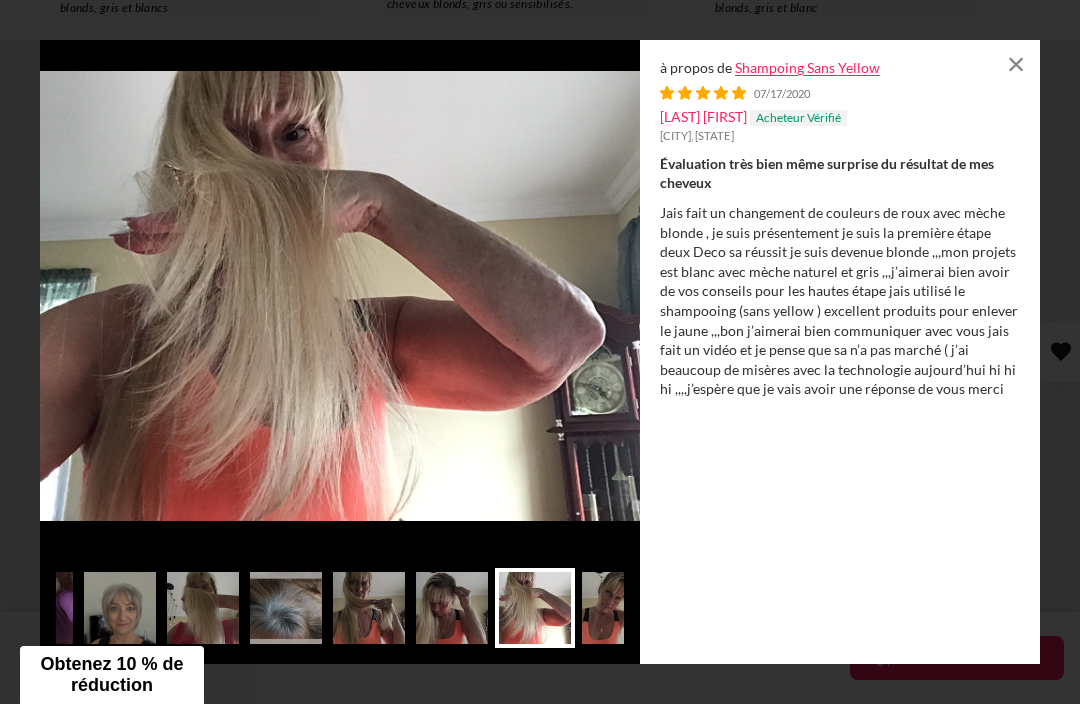 click at bounding box center [452, 608] 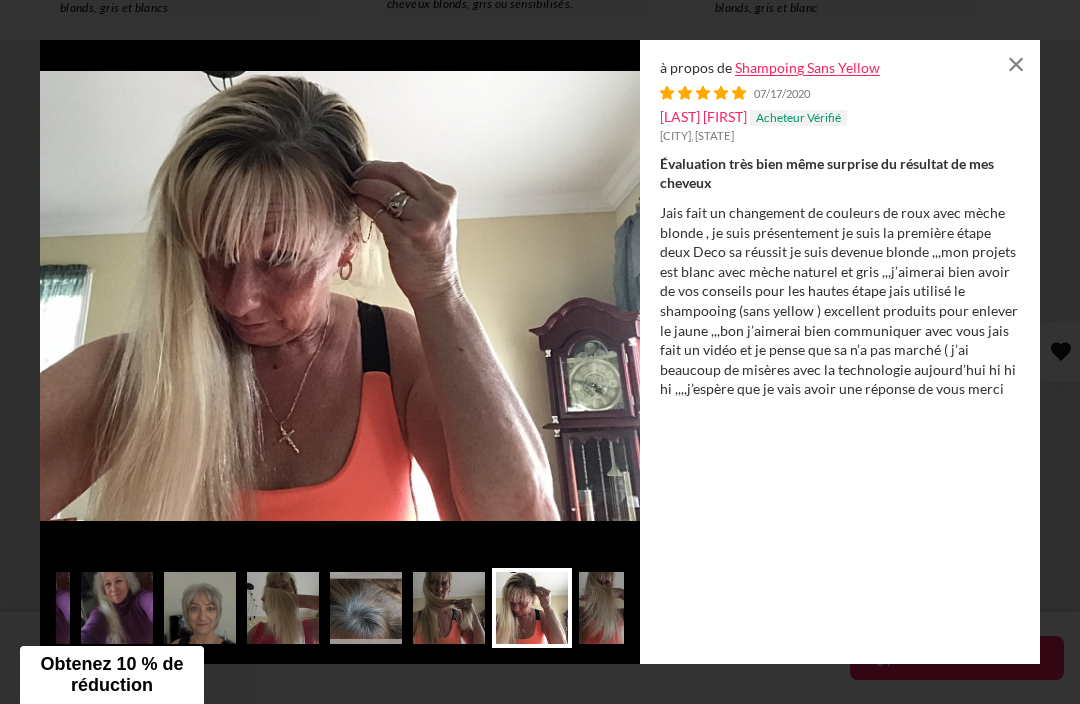 click at bounding box center (283, 608) 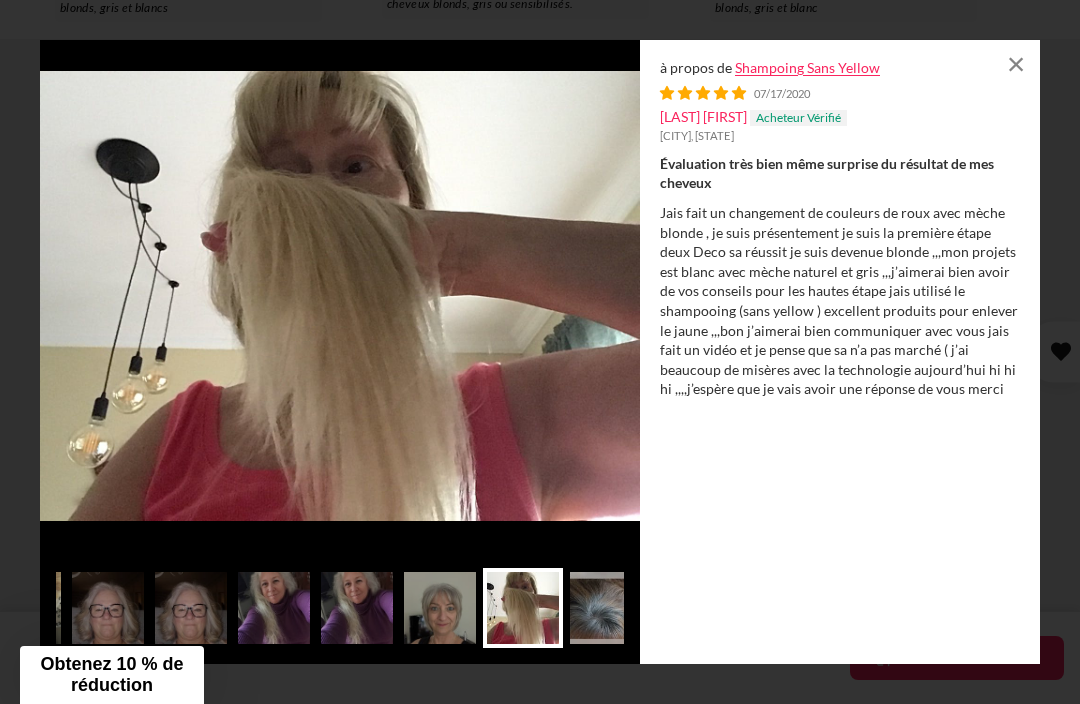 click at bounding box center [606, 608] 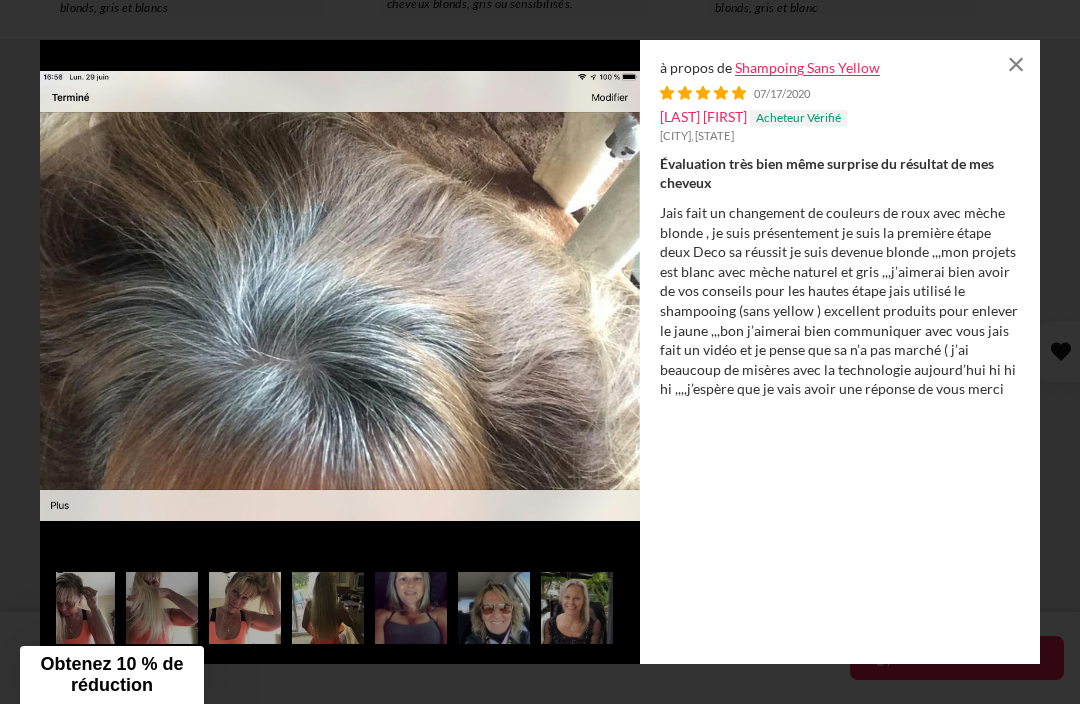 scroll, scrollTop: 0, scrollLeft: 3015, axis: horizontal 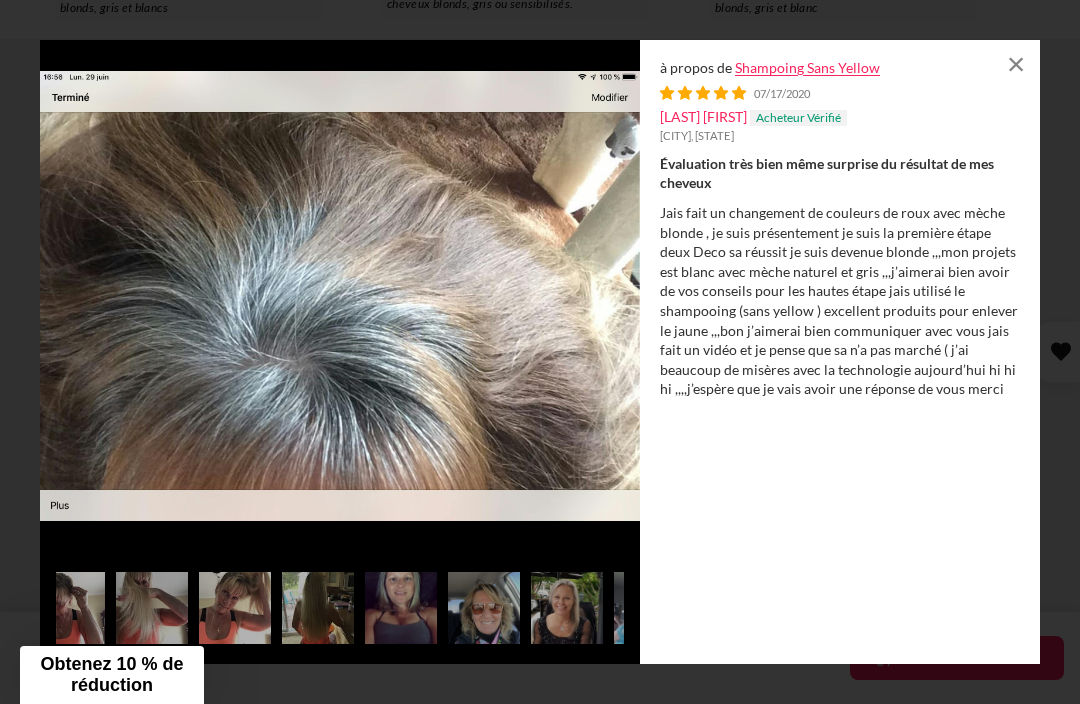 click at bounding box center [484, 608] 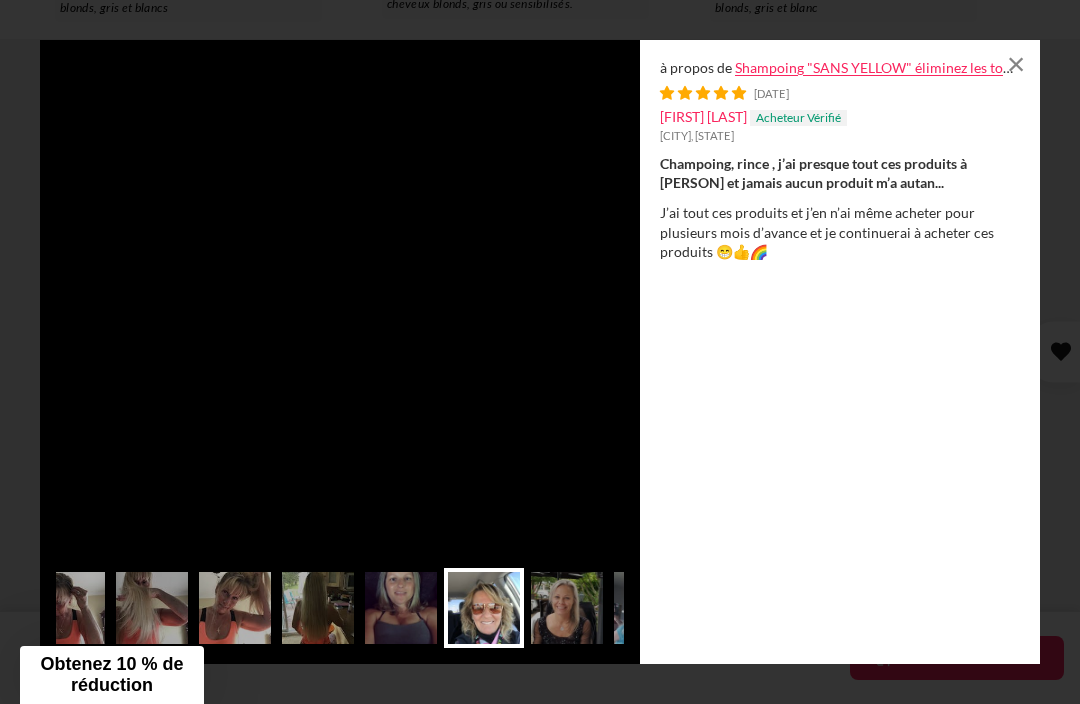 scroll, scrollTop: 0, scrollLeft: 2952, axis: horizontal 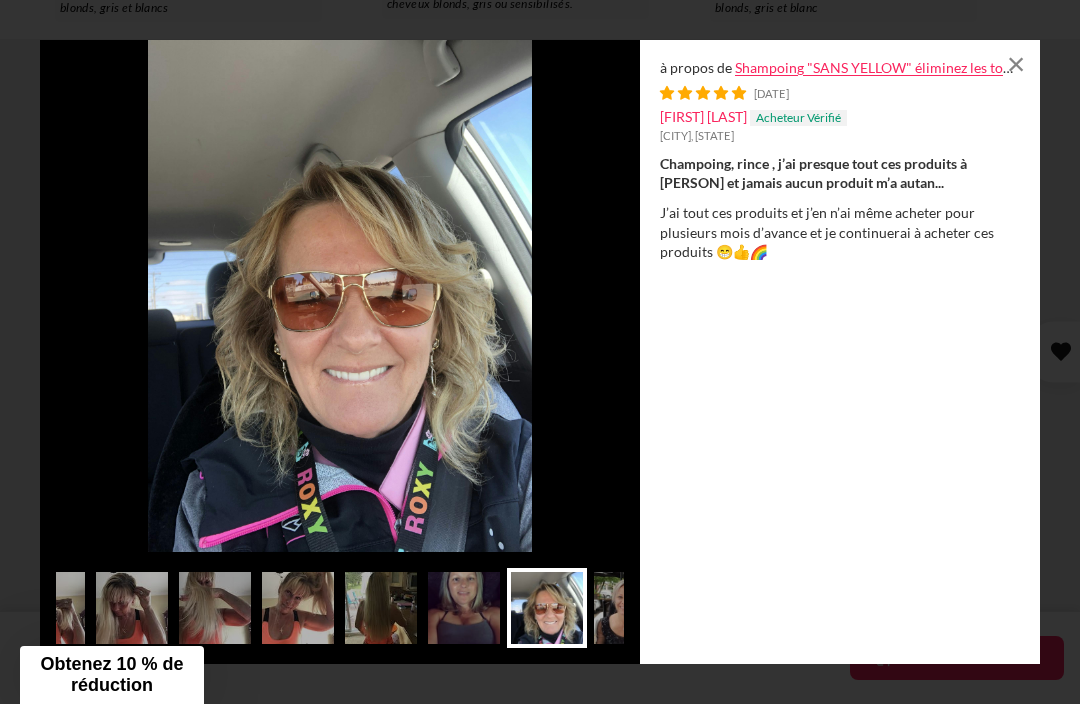 click at bounding box center (464, 608) 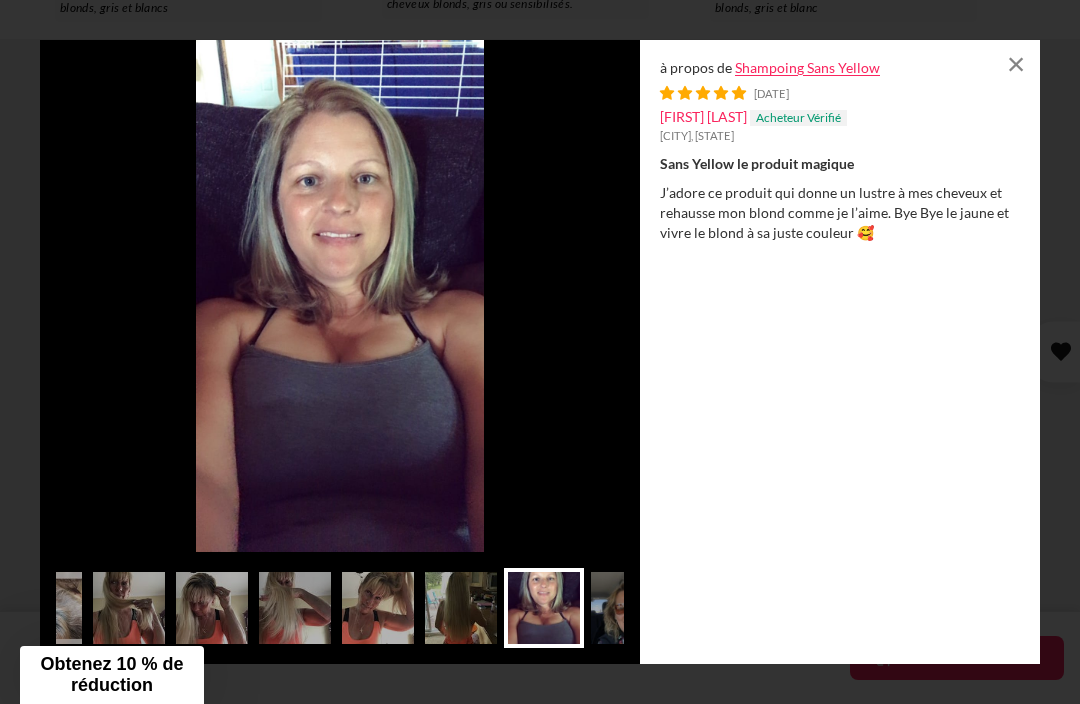 click at bounding box center [627, 608] 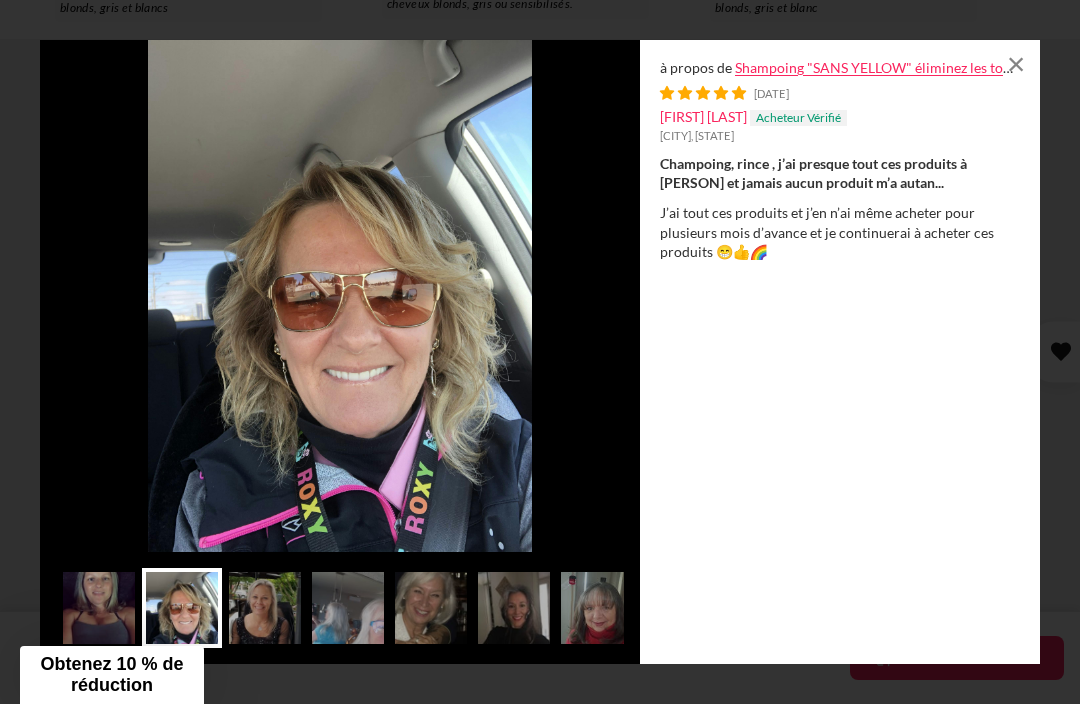 scroll, scrollTop: 0, scrollLeft: 3316, axis: horizontal 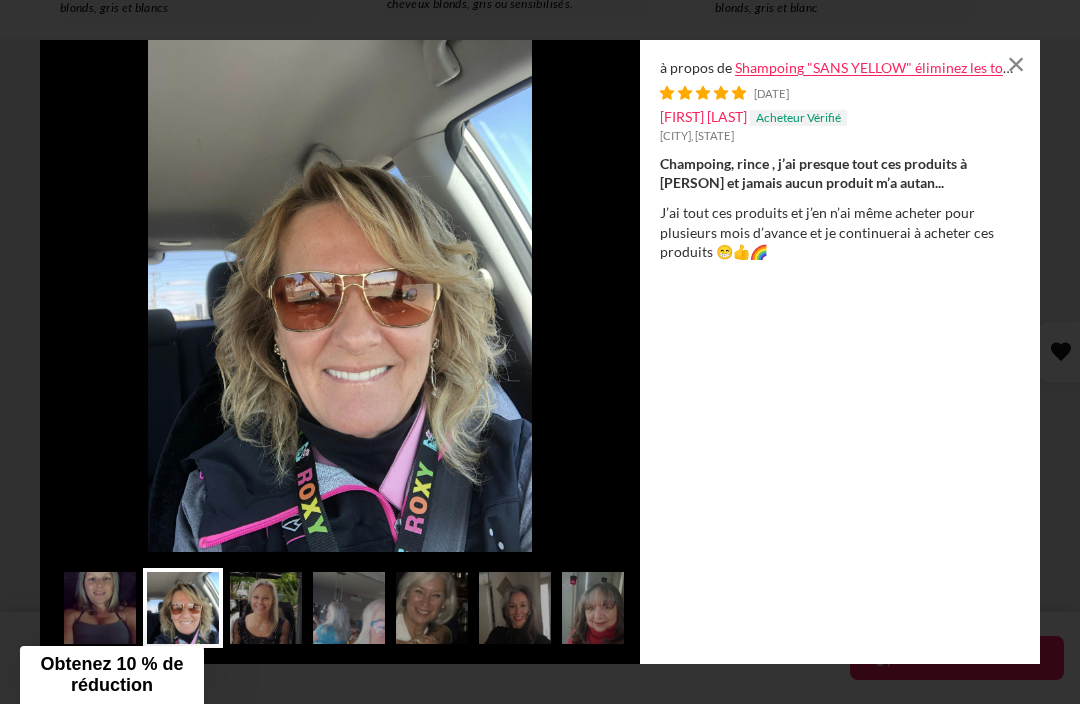 click at bounding box center [515, 608] 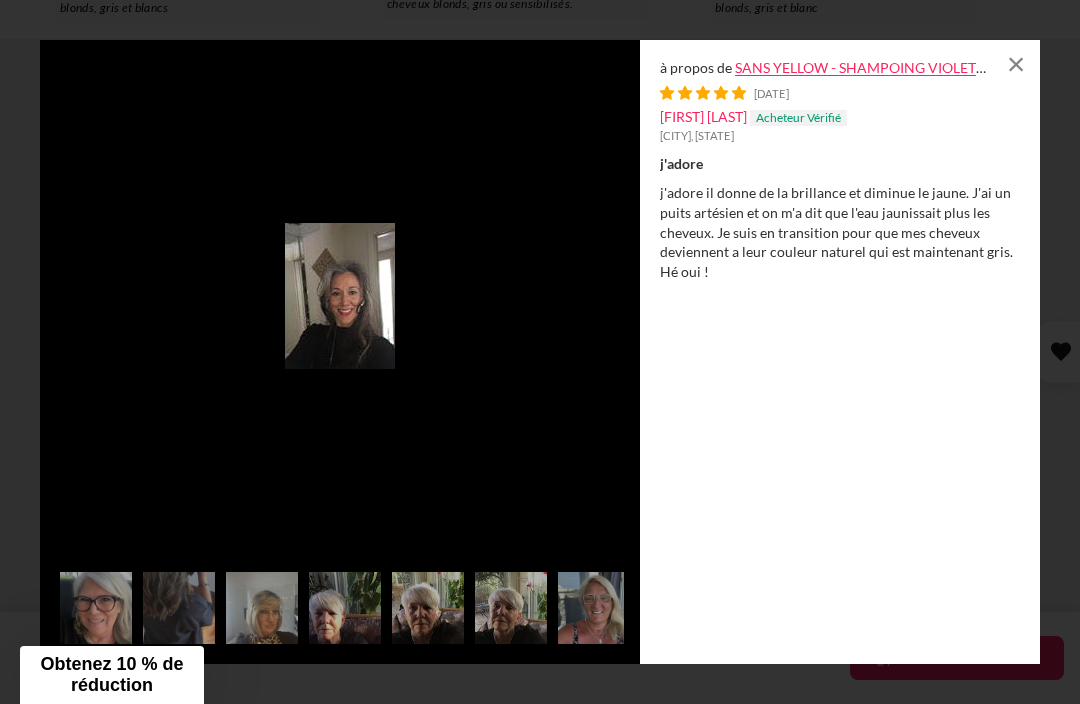 scroll, scrollTop: 0, scrollLeft: 3272, axis: horizontal 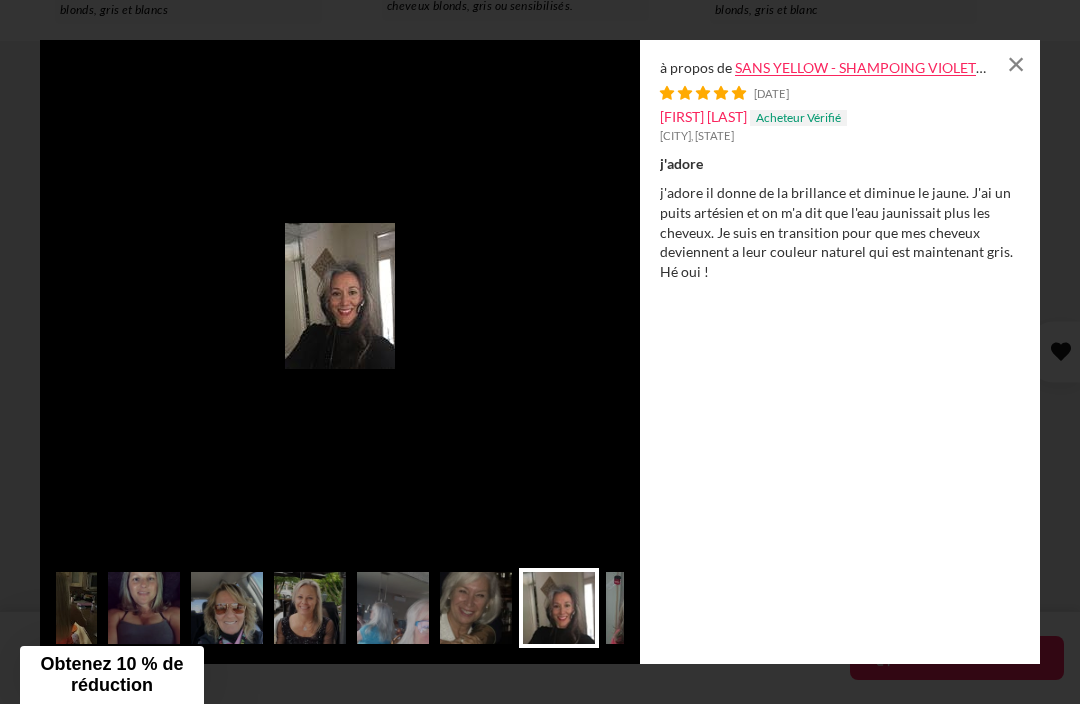click at bounding box center (476, 608) 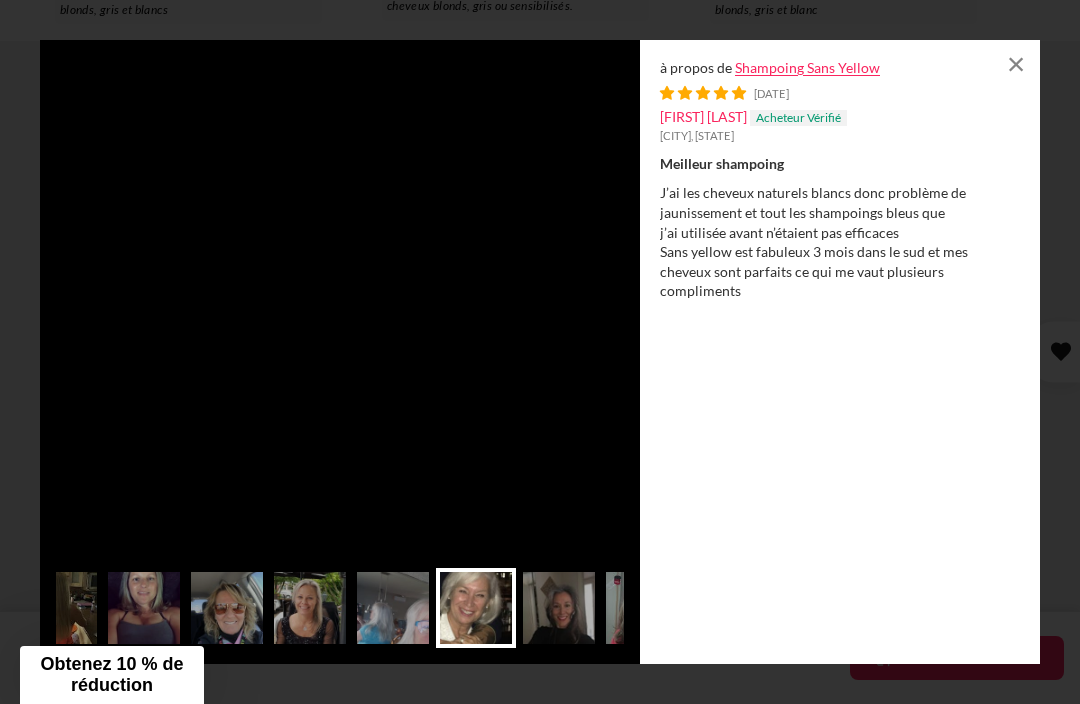 scroll, scrollTop: 0, scrollLeft: 3192, axis: horizontal 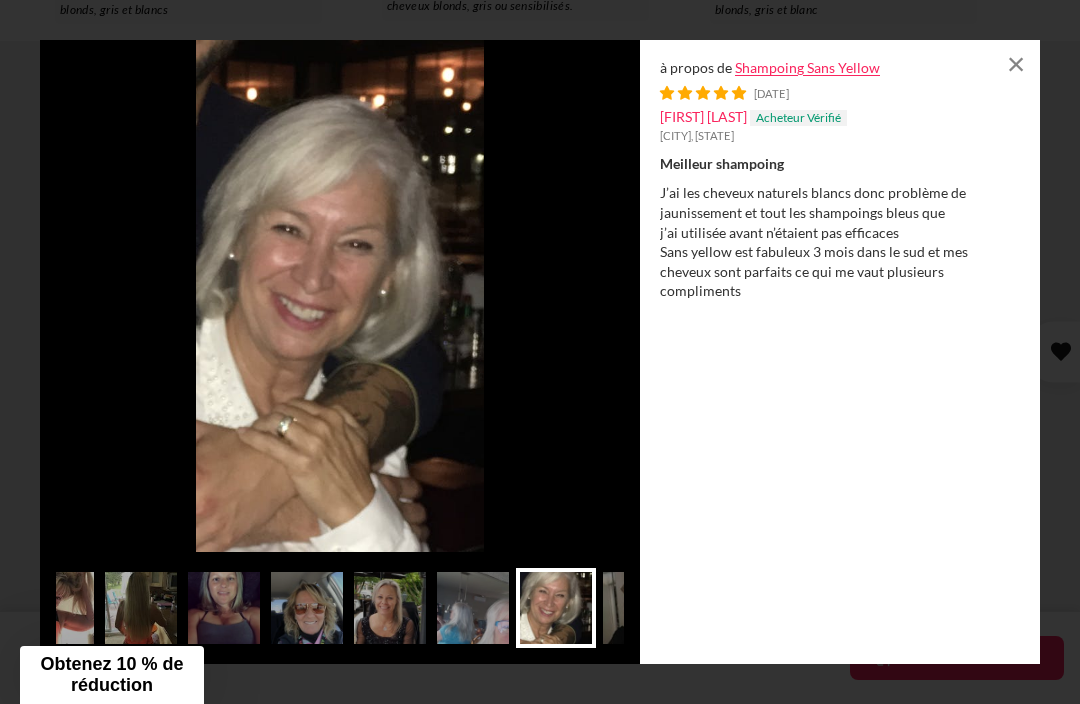 click at bounding box center [390, 608] 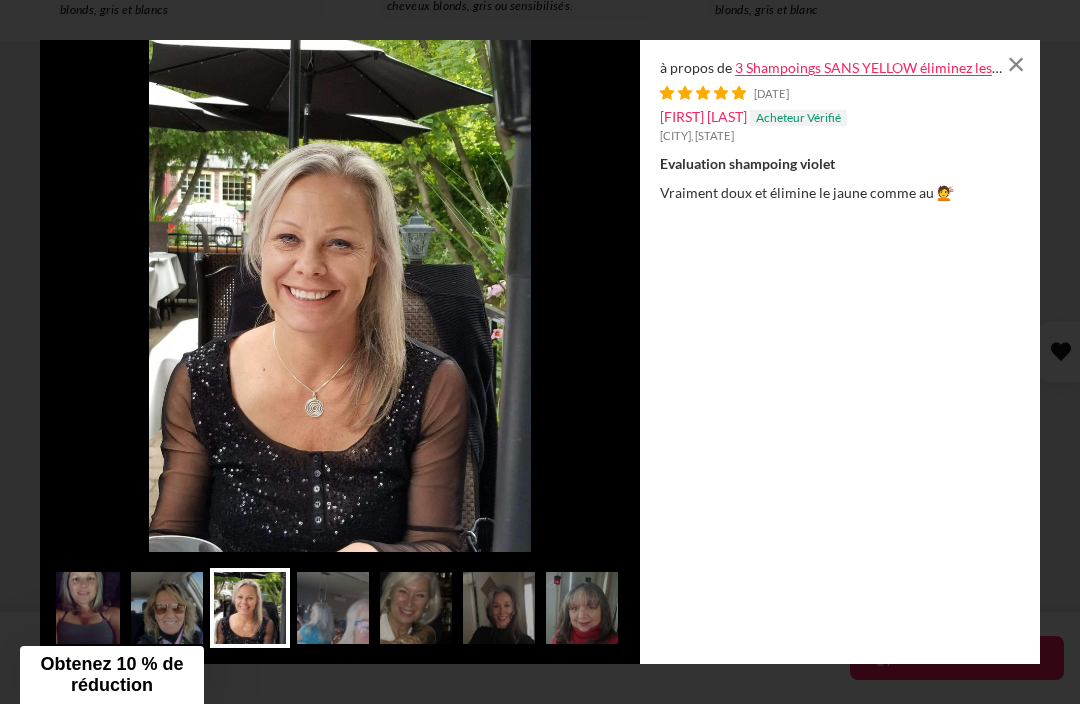scroll, scrollTop: 0, scrollLeft: 3344, axis: horizontal 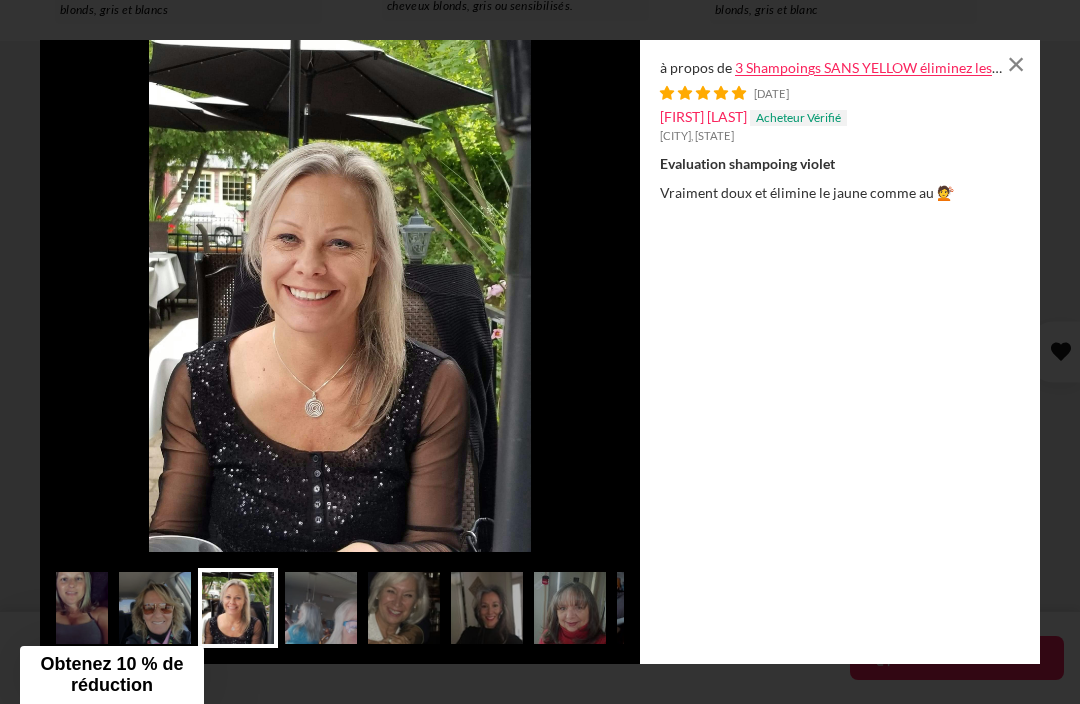 click at bounding box center (487, 608) 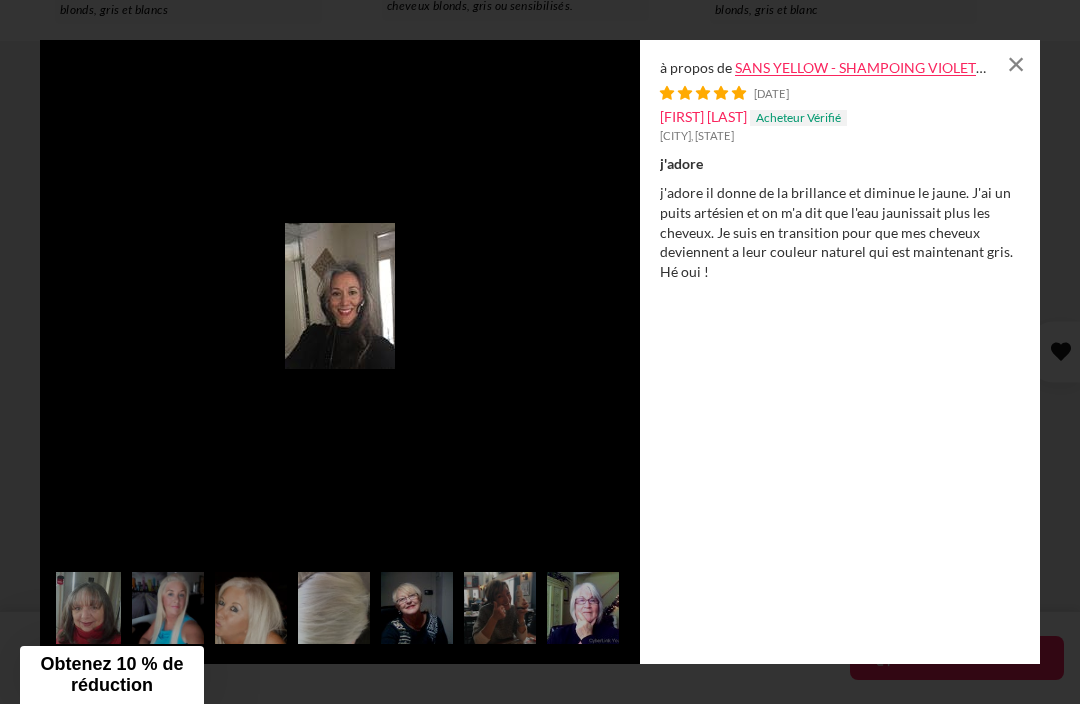 click at bounding box center (251, 608) 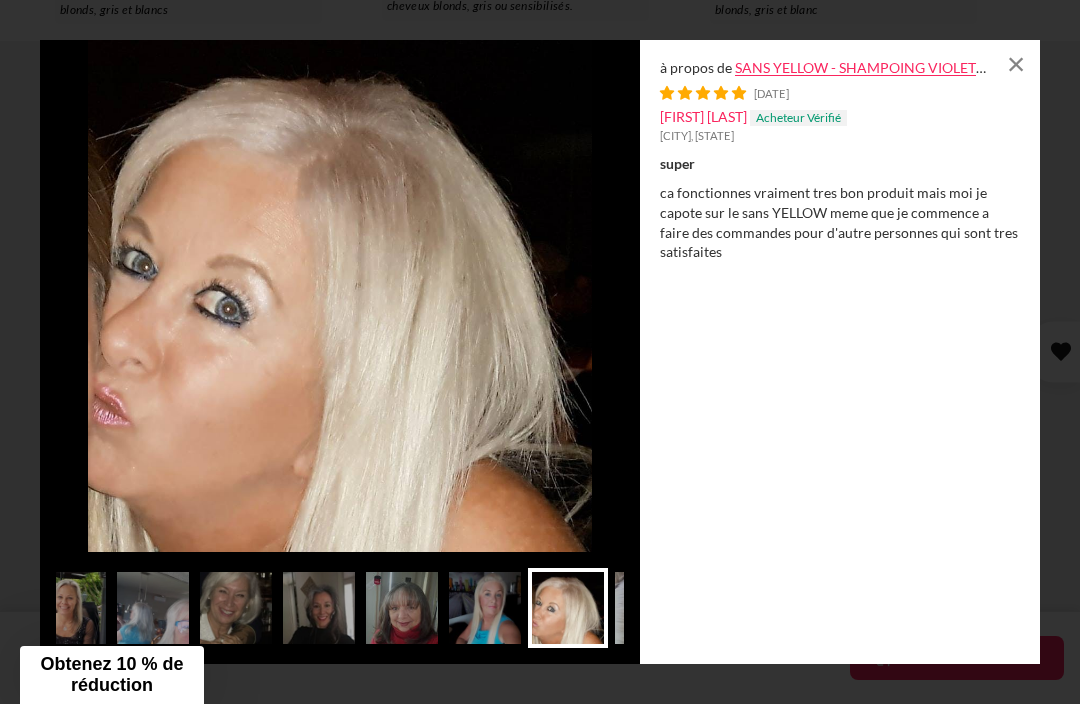 click at bounding box center (402, 608) 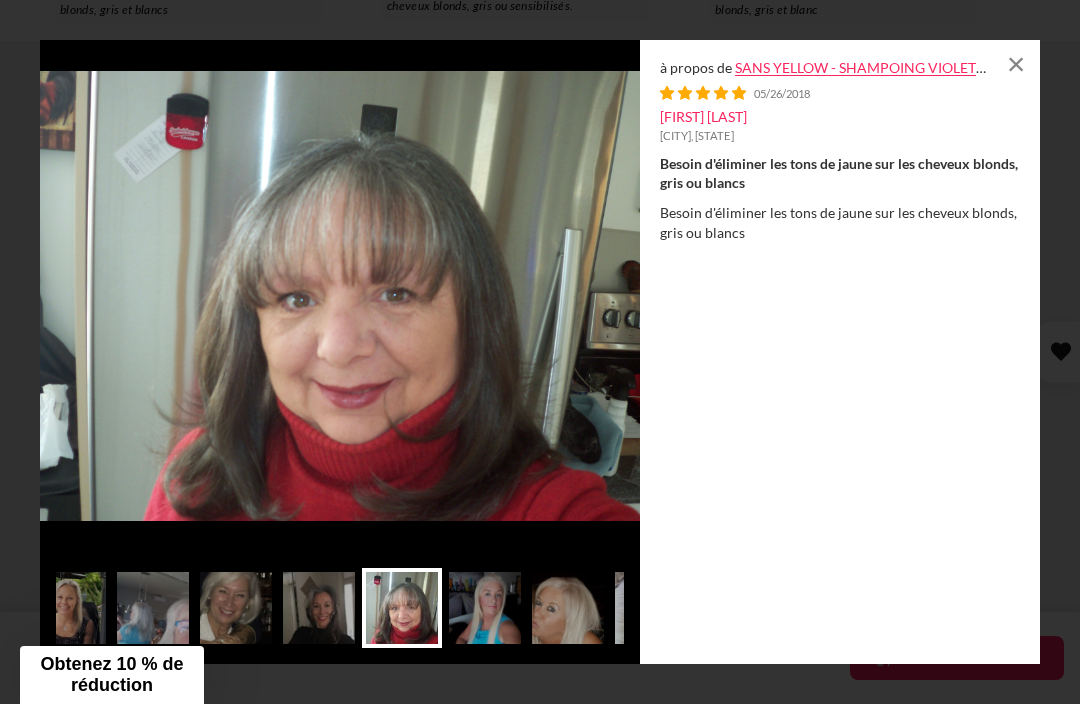 scroll, scrollTop: 0, scrollLeft: 3352, axis: horizontal 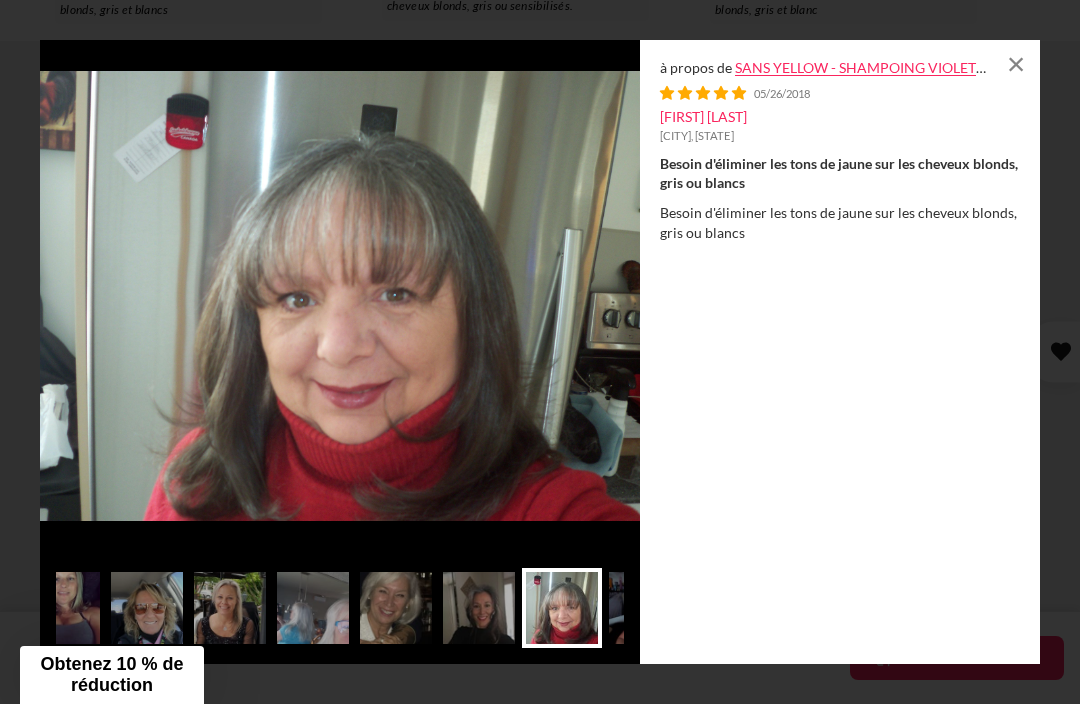 click at bounding box center [479, 608] 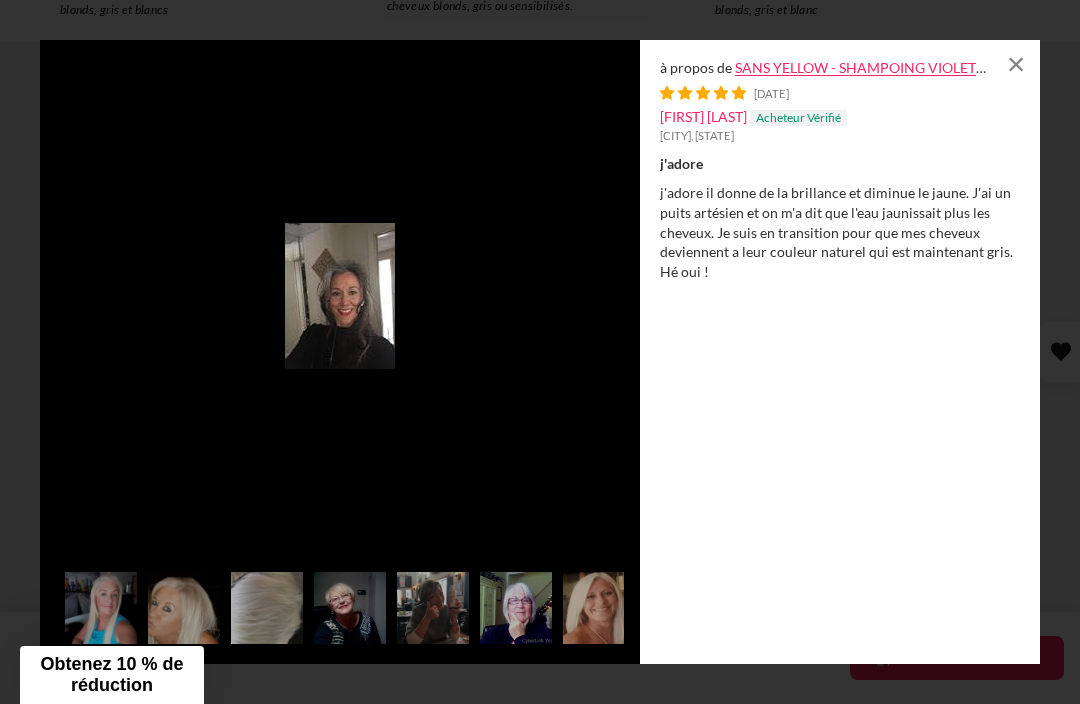 scroll, scrollTop: 0, scrollLeft: 3895, axis: horizontal 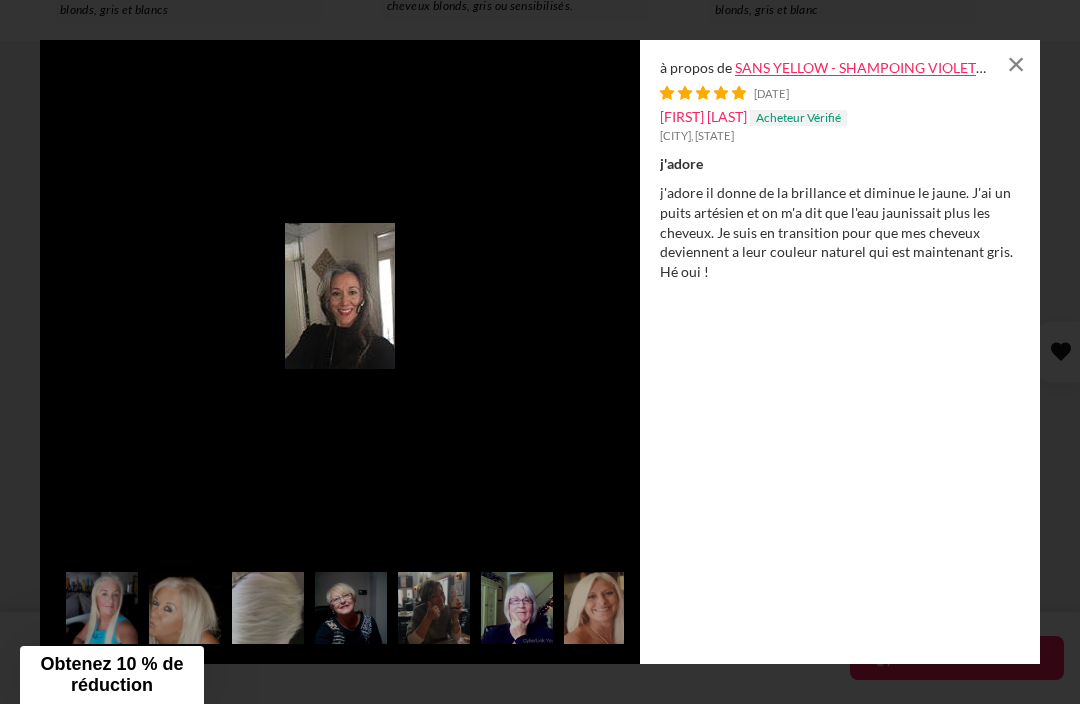 click at bounding box center [434, 608] 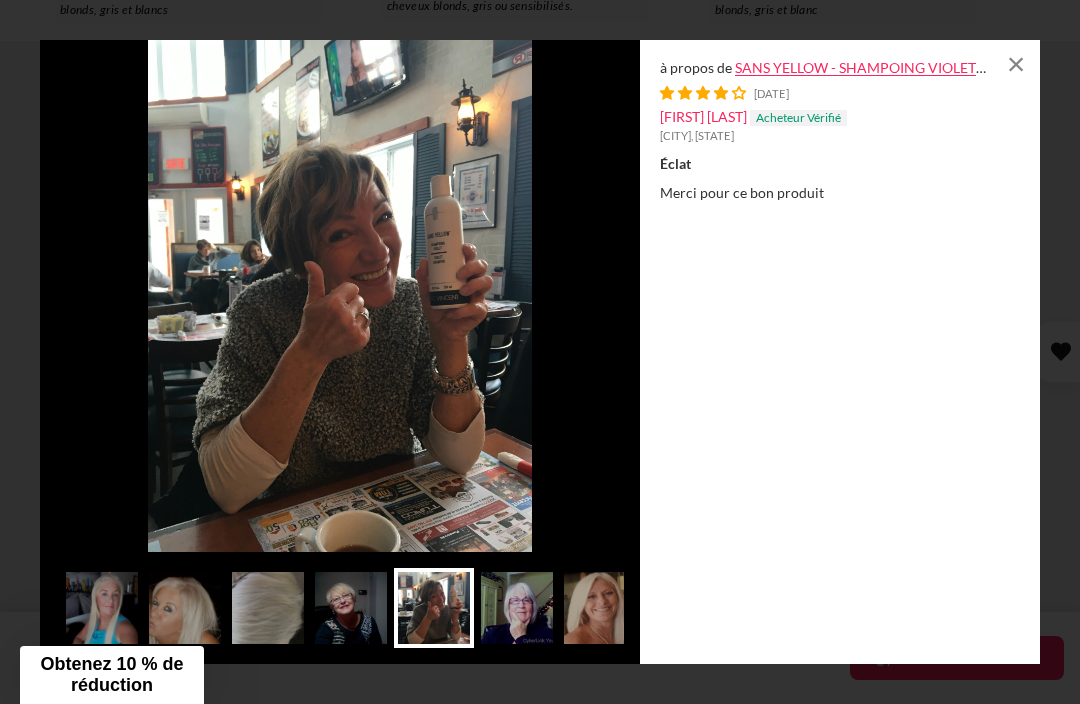 scroll, scrollTop: 0, scrollLeft: 3752, axis: horizontal 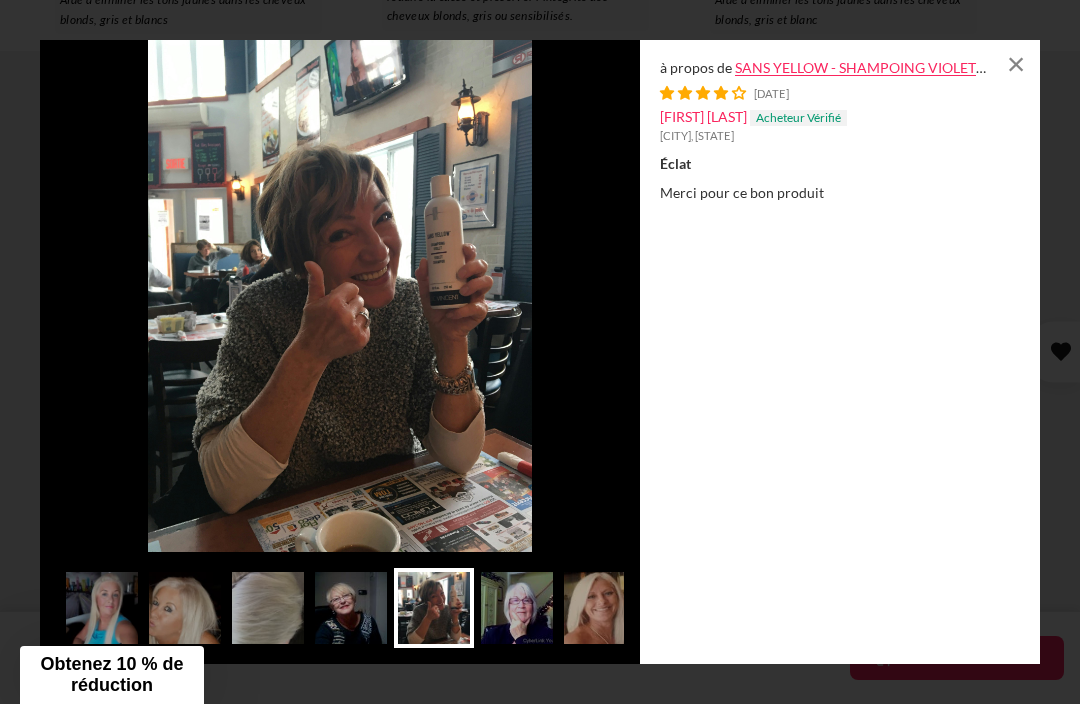 click at bounding box center [517, 608] 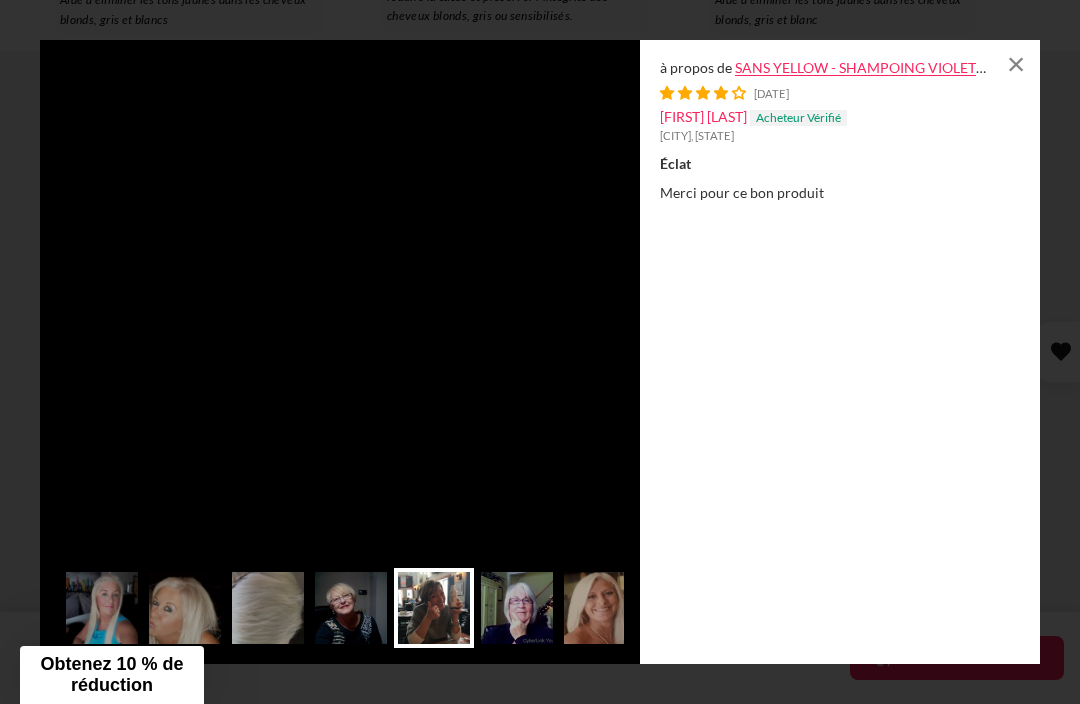 scroll, scrollTop: 0, scrollLeft: 3832, axis: horizontal 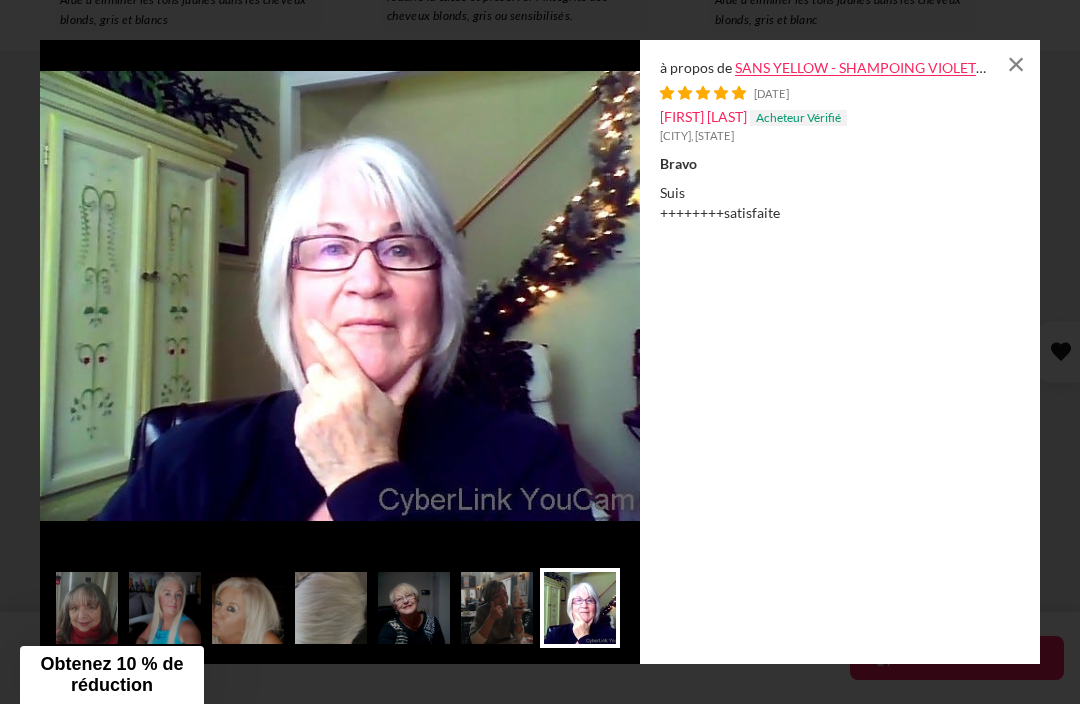 click at bounding box center (580, 608) 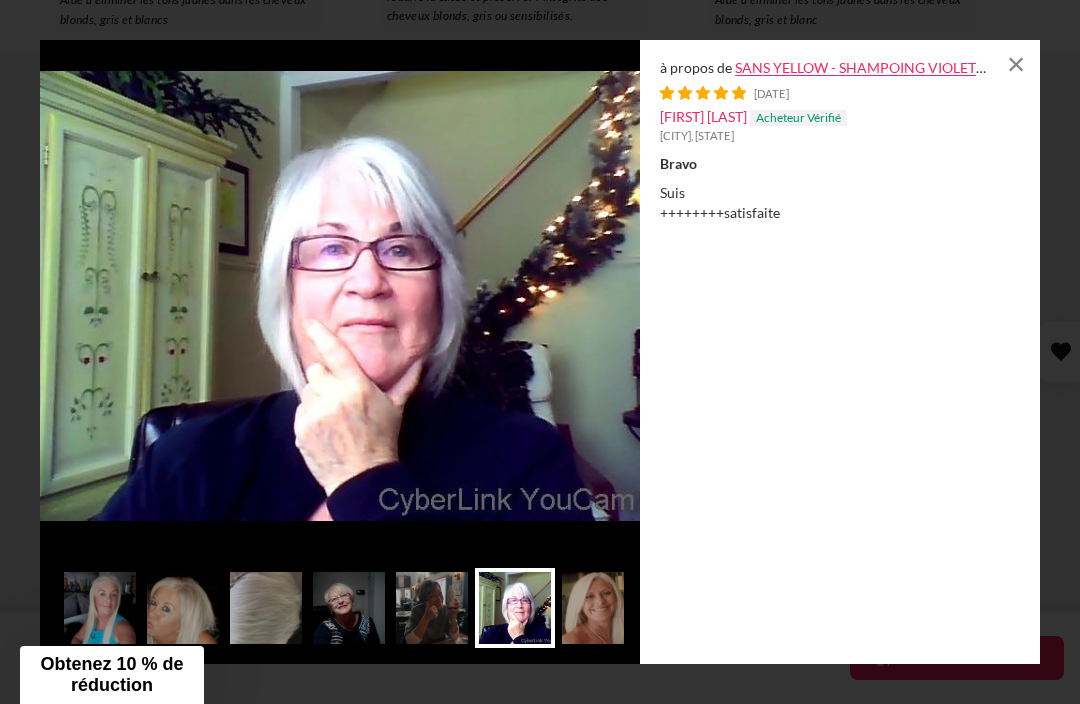 scroll, scrollTop: 0, scrollLeft: 3895, axis: horizontal 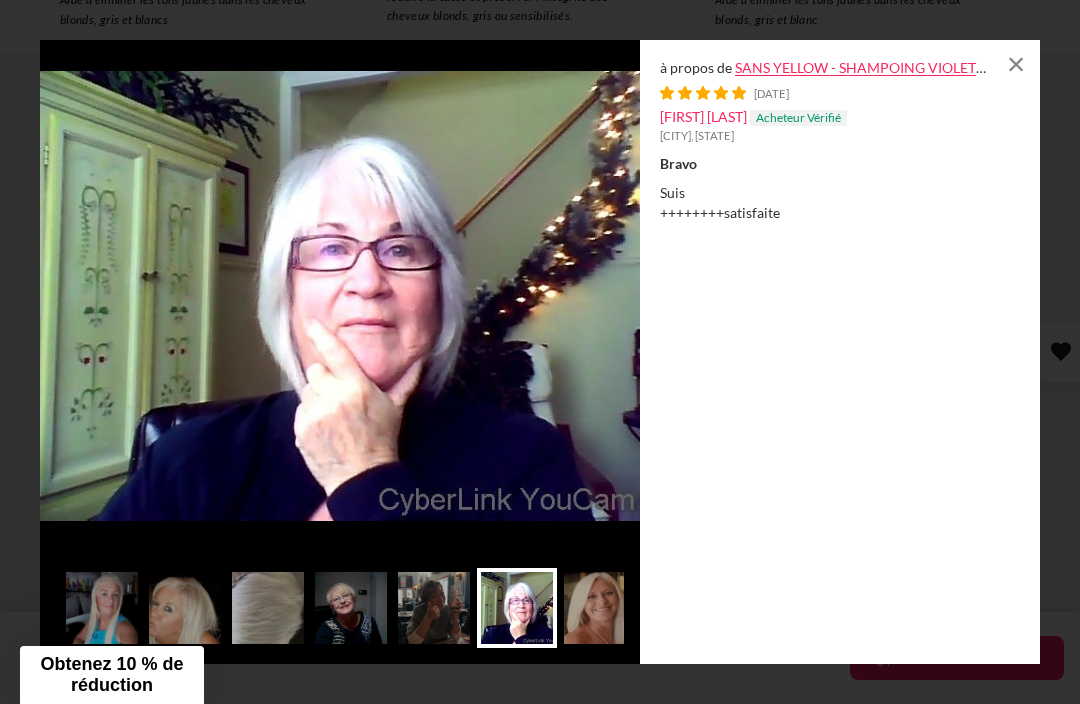 click at bounding box center (600, 608) 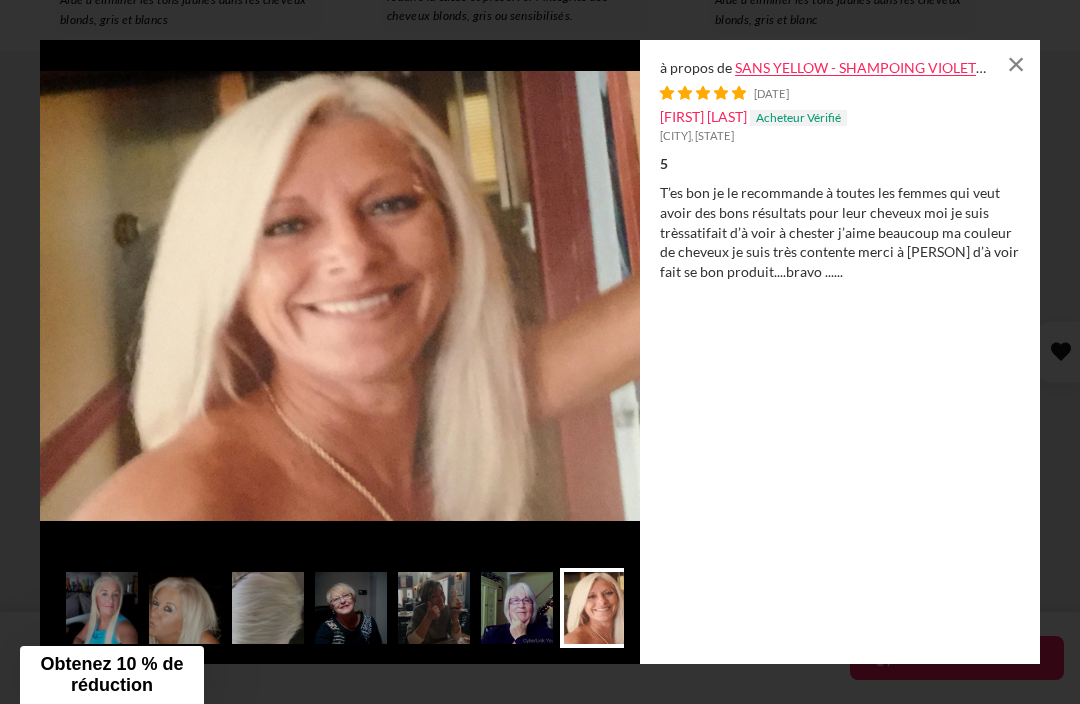 click at bounding box center [351, 608] 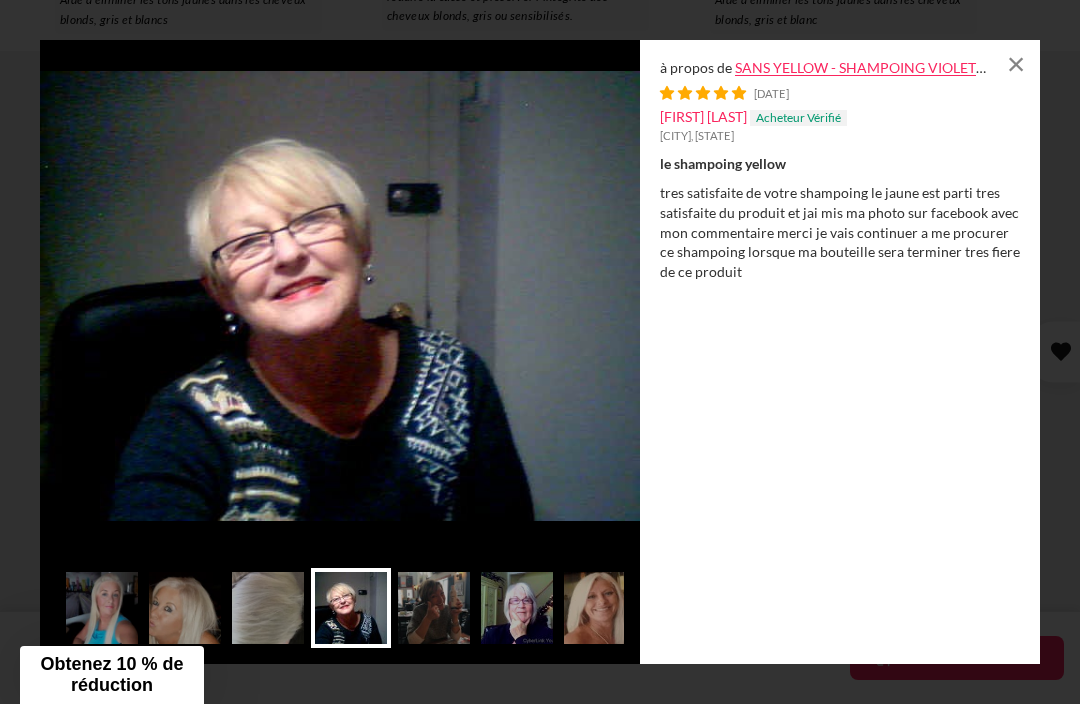scroll, scrollTop: 0, scrollLeft: 3672, axis: horizontal 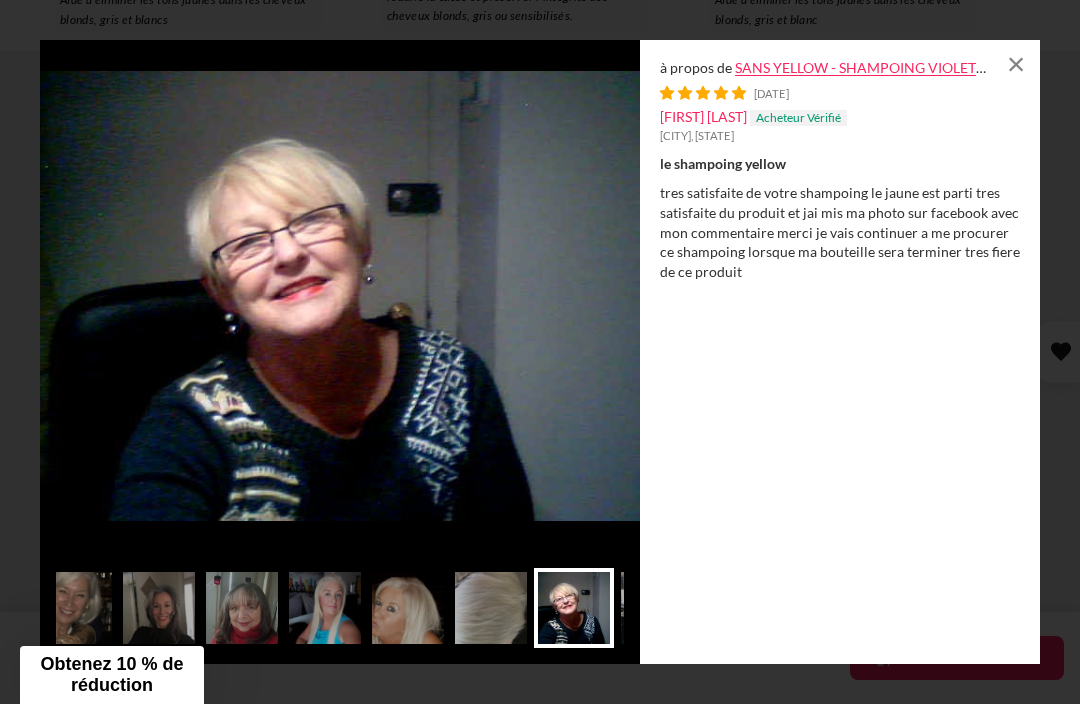 click at bounding box center [242, 608] 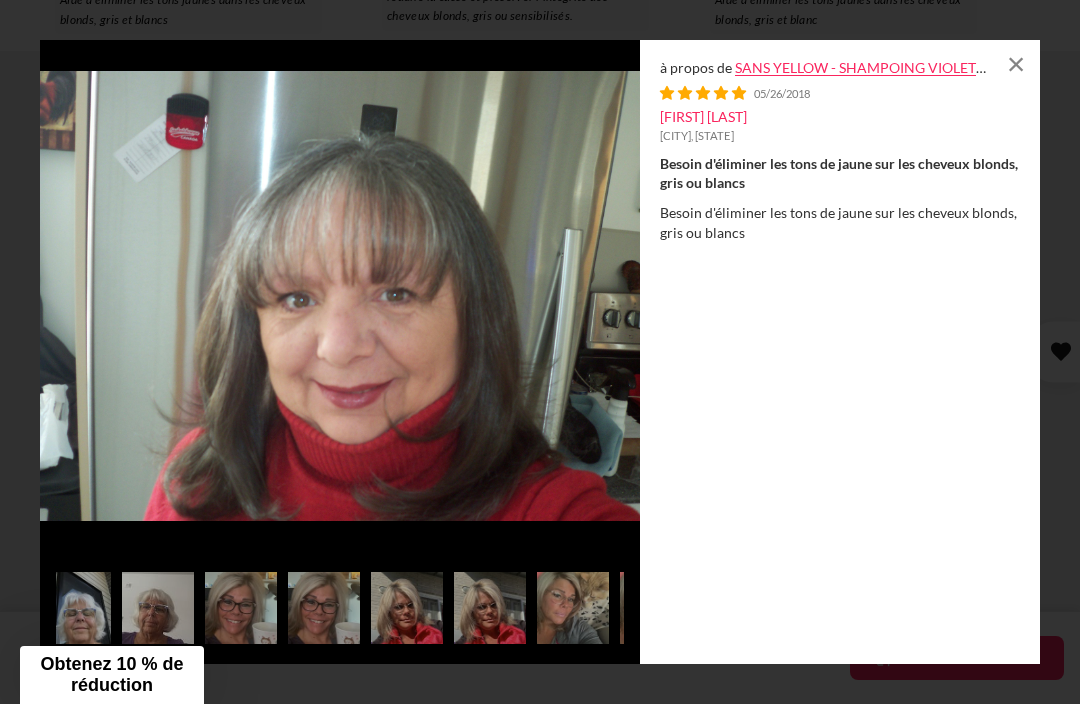 scroll, scrollTop: 0, scrollLeft: 1671, axis: horizontal 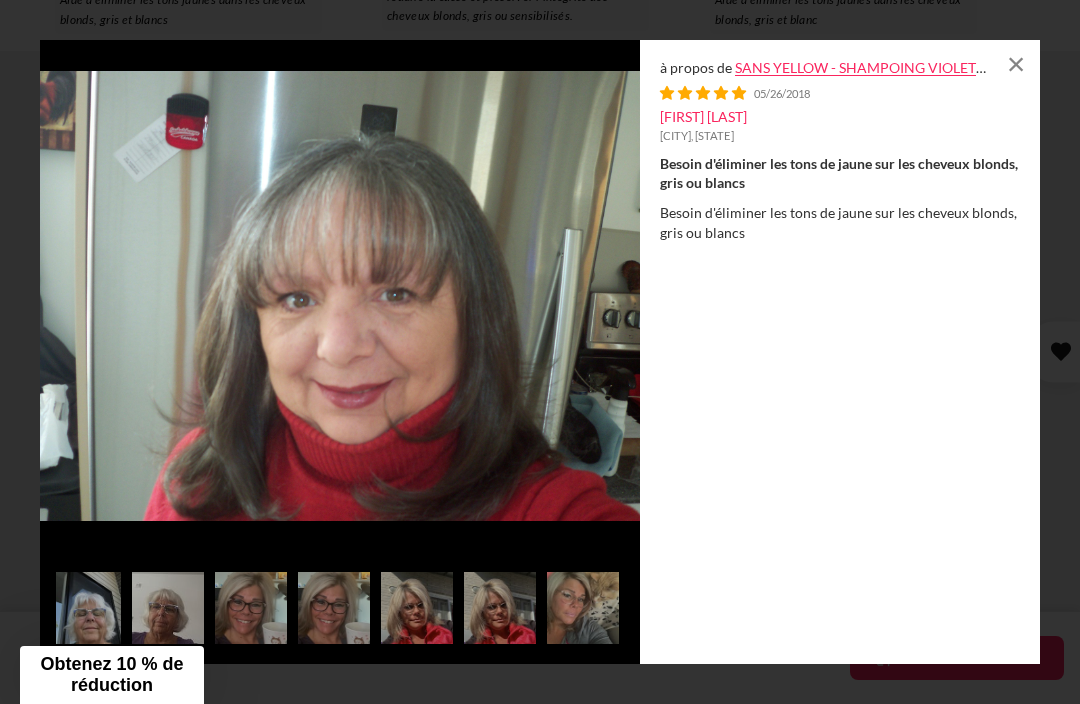 click on "×" at bounding box center [1016, 64] 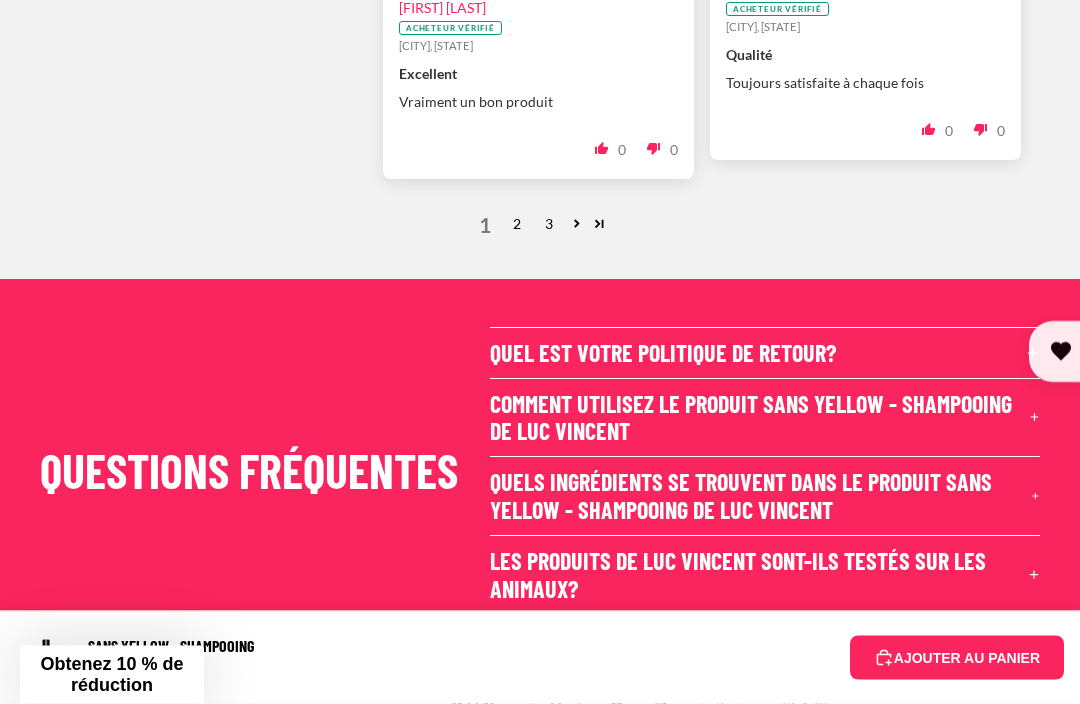 scroll, scrollTop: 5819, scrollLeft: 0, axis: vertical 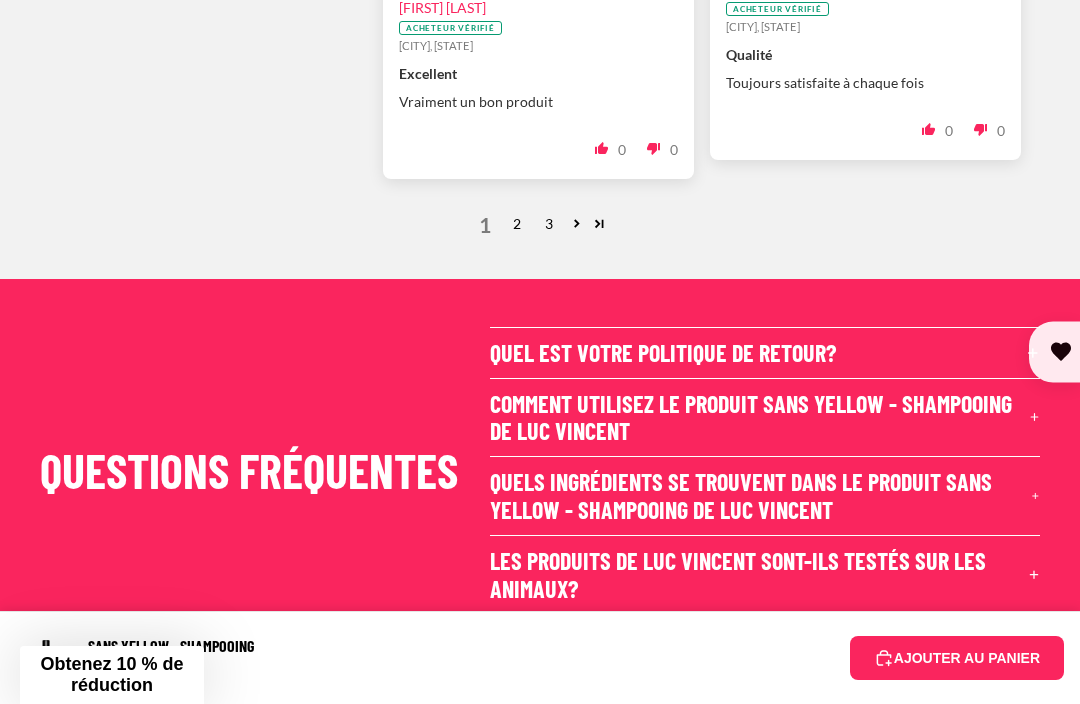 click on "Comment utilisez le produit Sans Yellow - Shampooing de Luc Vincent" at bounding box center [765, 418] 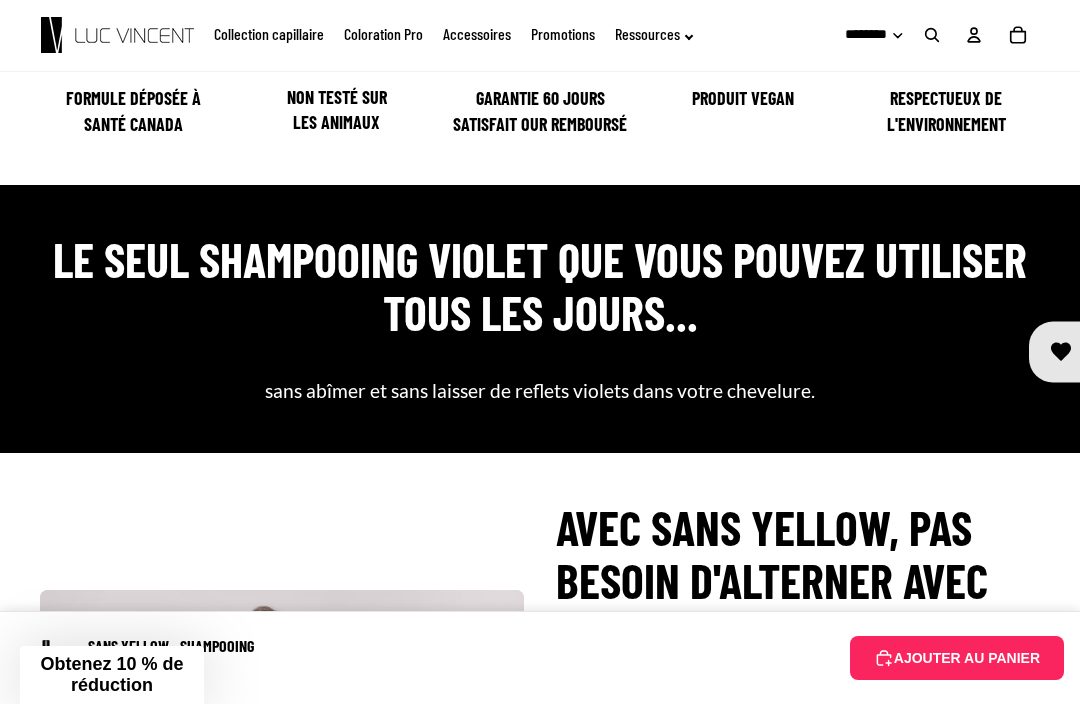 scroll, scrollTop: 2243, scrollLeft: 0, axis: vertical 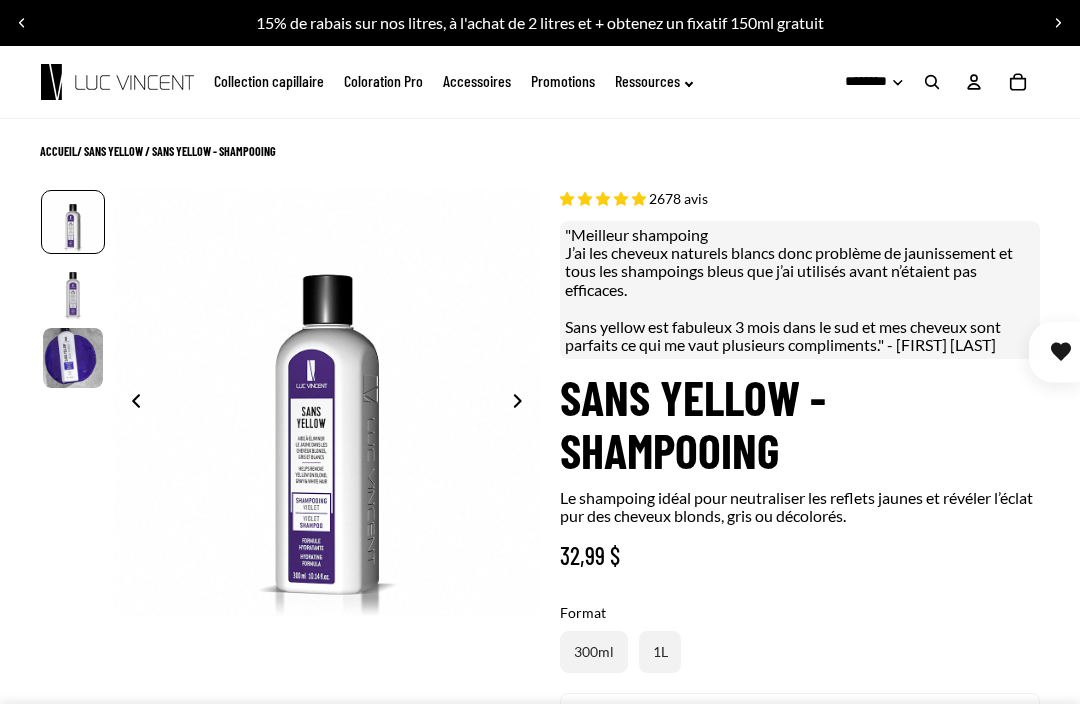 select on "**********" 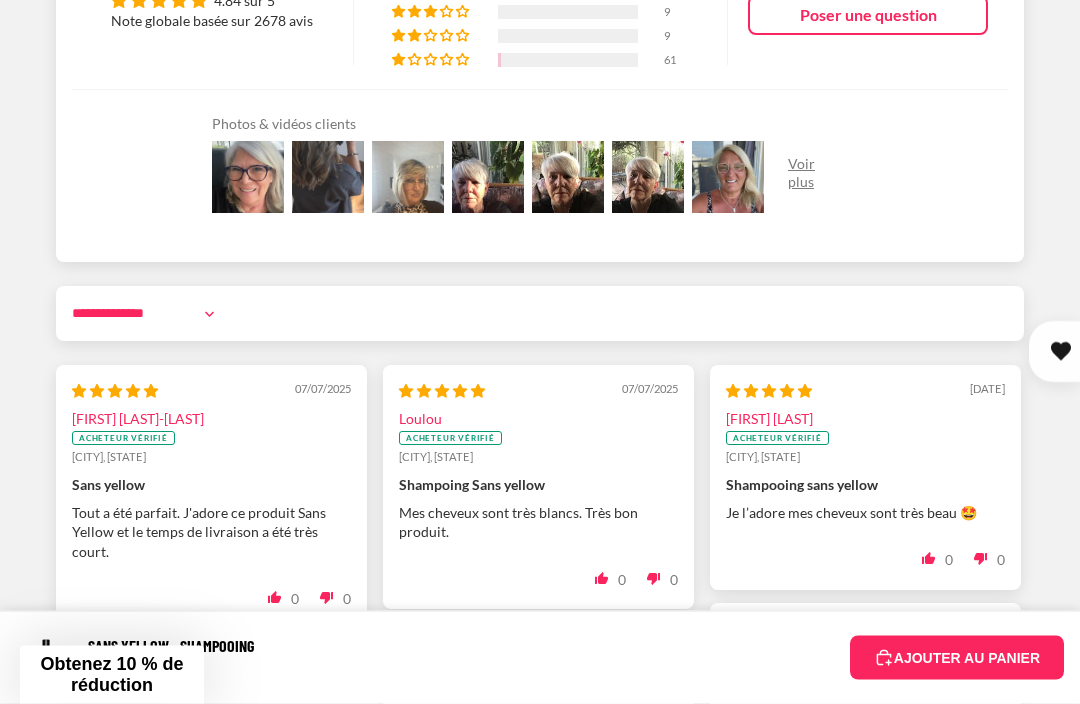 scroll, scrollTop: 4256, scrollLeft: 0, axis: vertical 